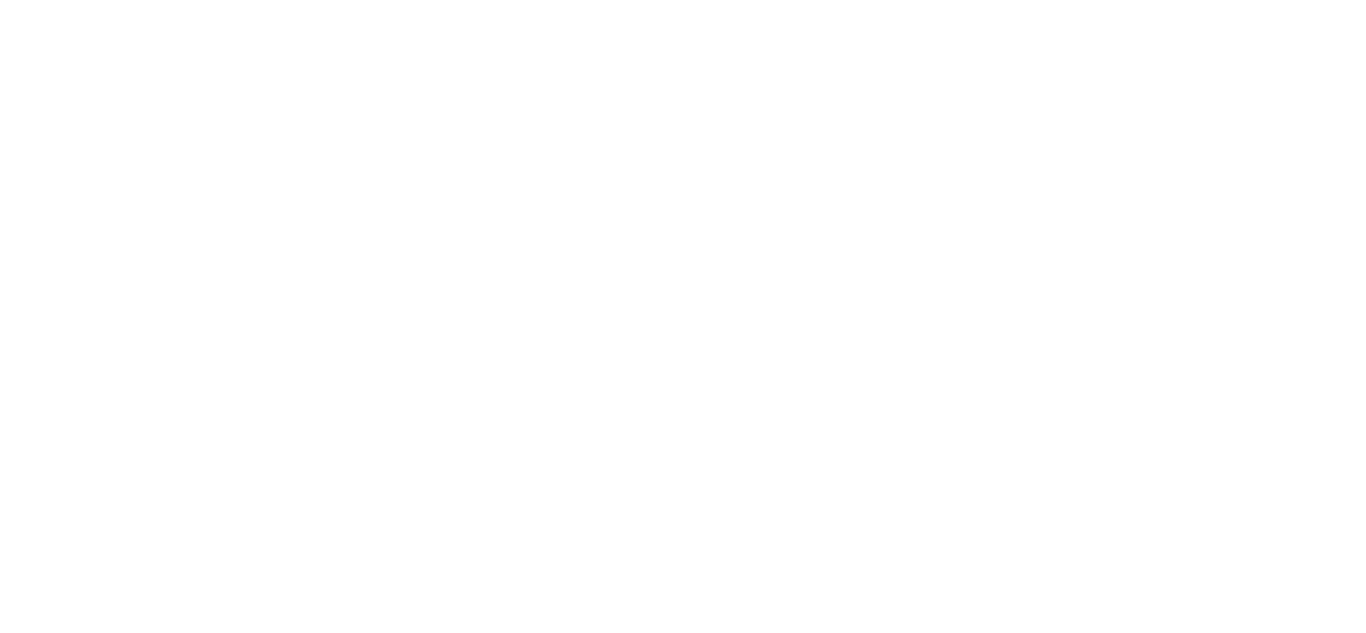 scroll, scrollTop: 0, scrollLeft: 0, axis: both 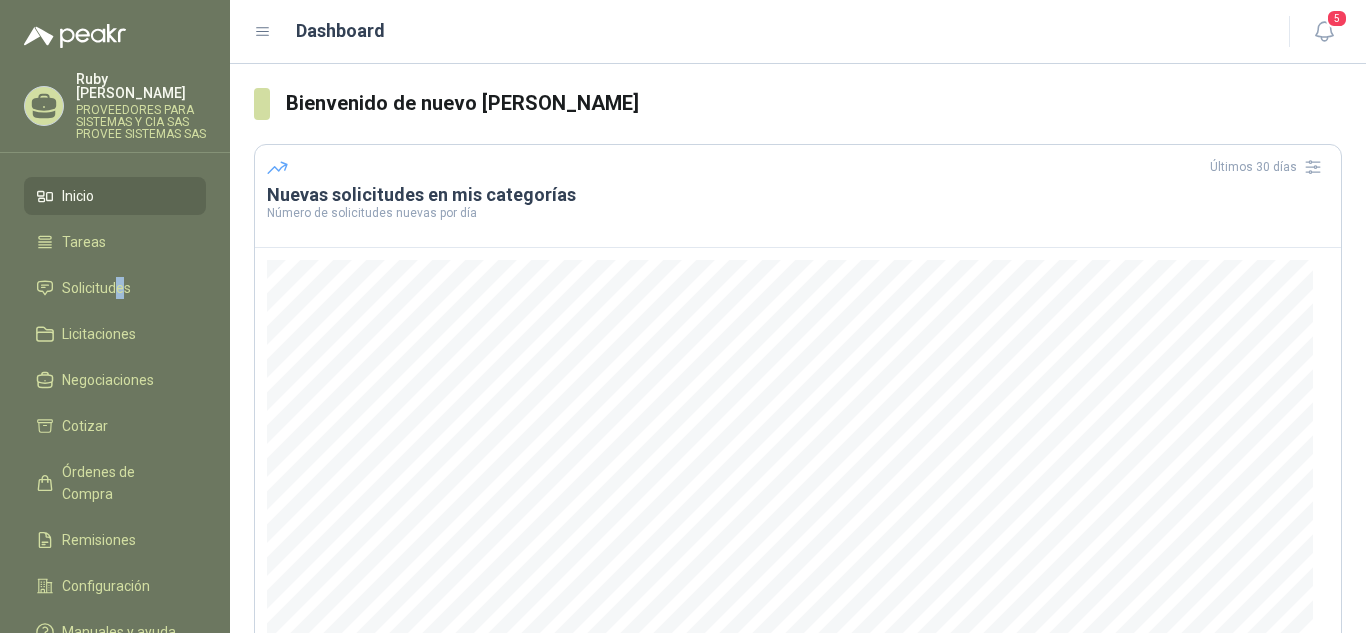click on "Inicio   Tareas   Solicitudes   Licitaciones   Negociaciones   Cotizar   Órdenes de Compra   Remisiones   Configuración   Manuales y ayuda" at bounding box center [115, 418] 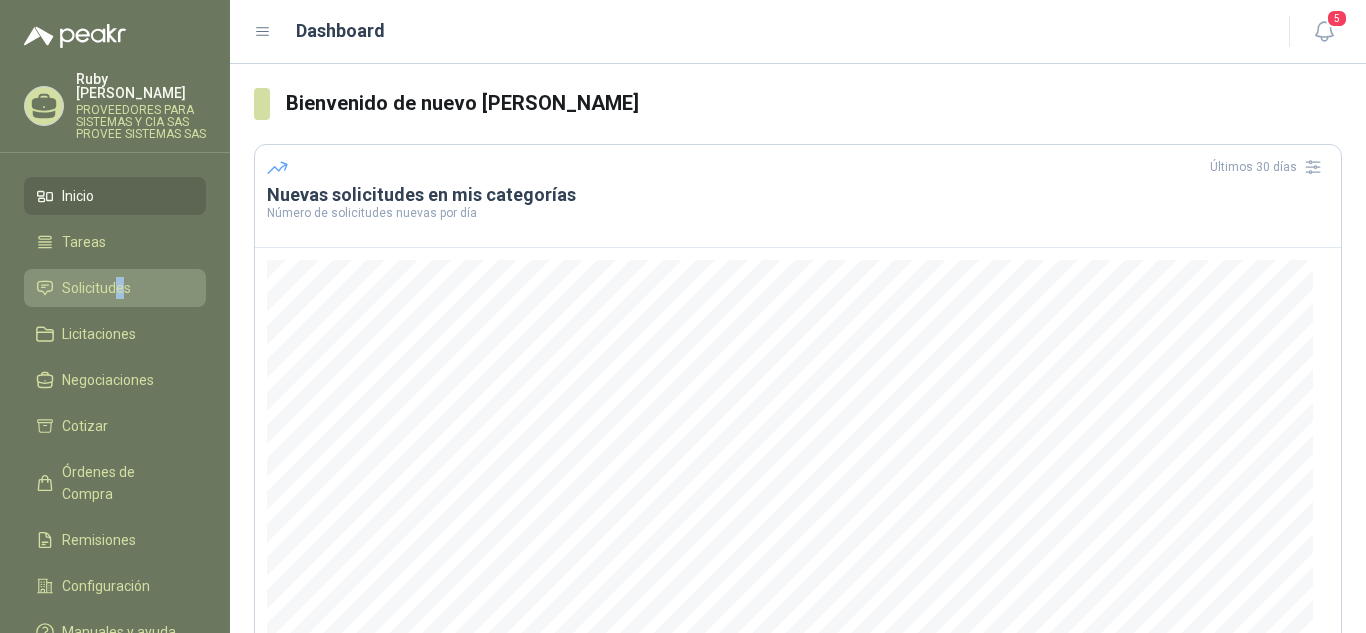 click on "Solicitudes" at bounding box center (96, 288) 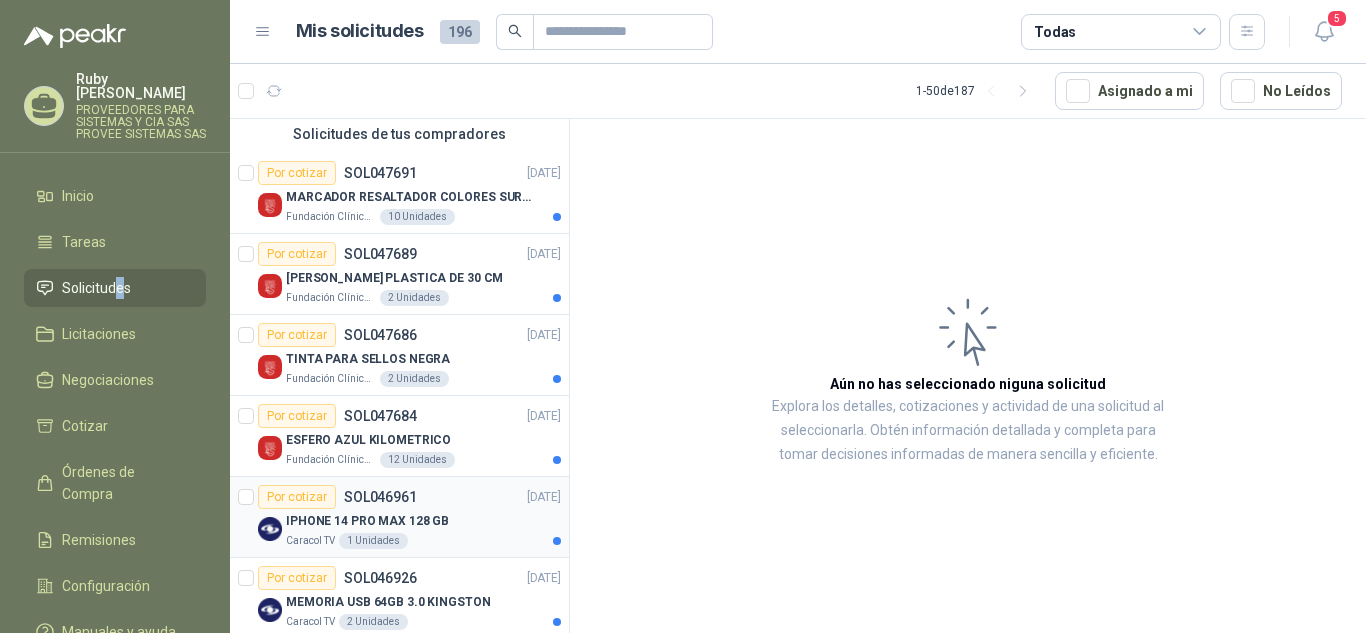 scroll, scrollTop: 300, scrollLeft: 0, axis: vertical 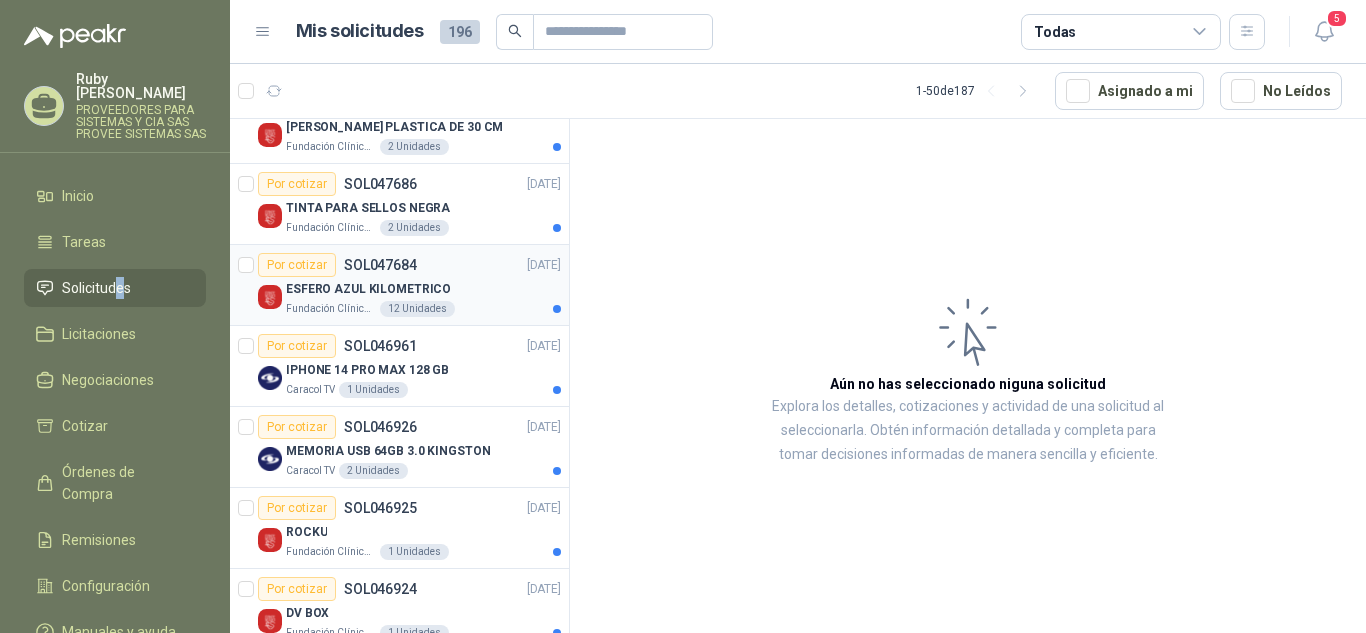 click on "Por cotizar" at bounding box center [297, 265] 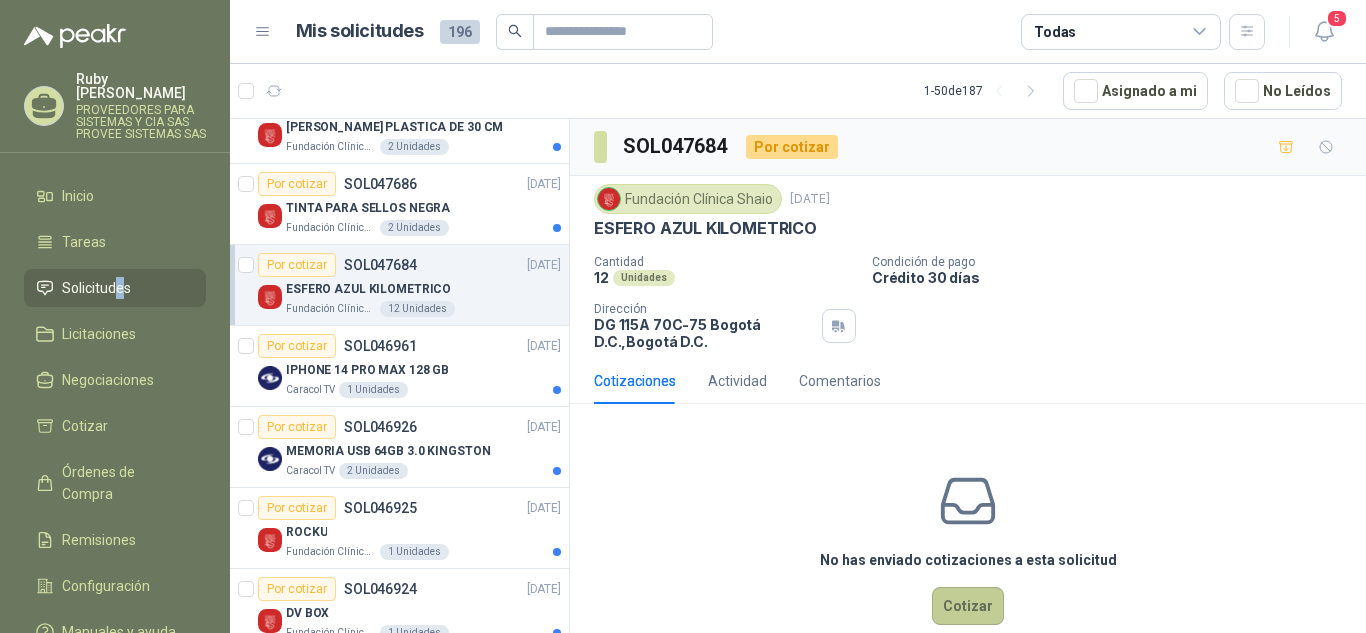 click on "Cotizar" at bounding box center [968, 606] 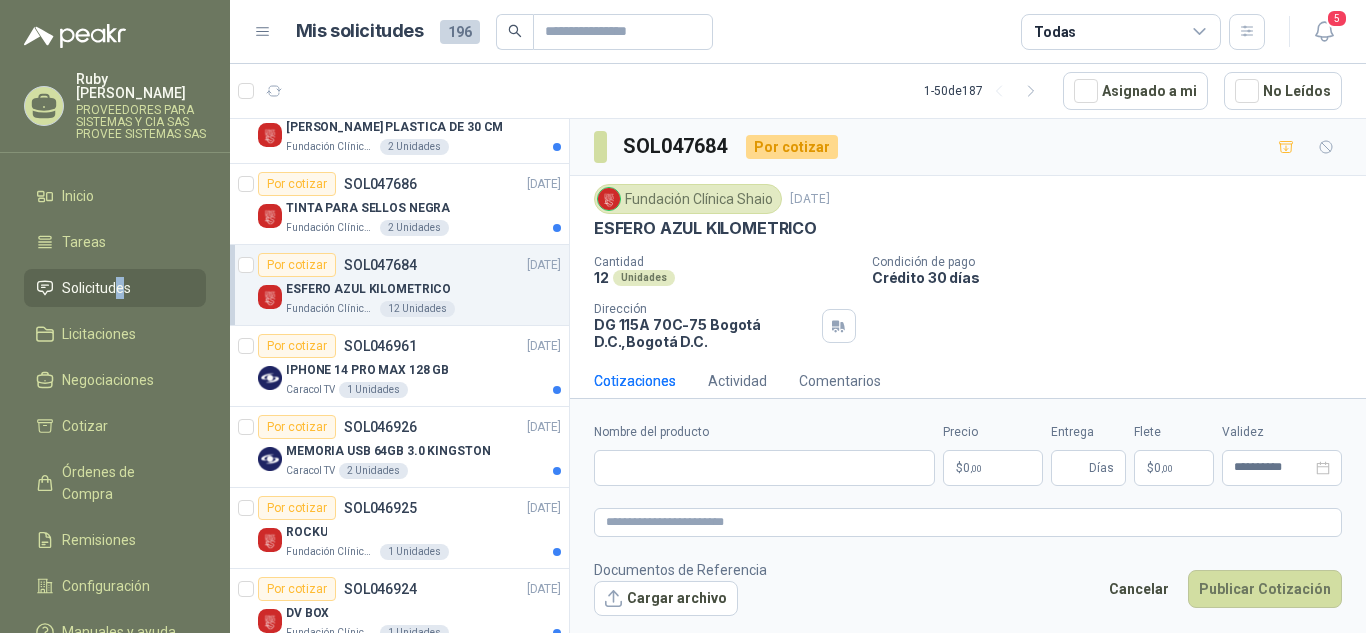 type 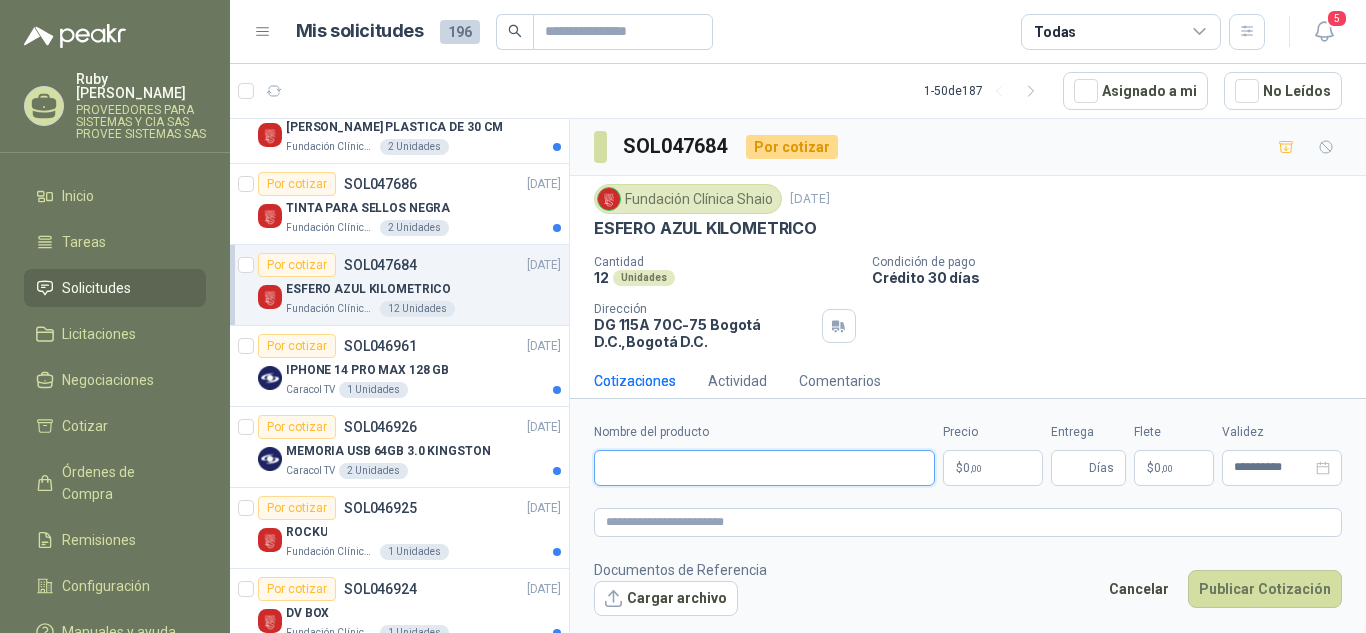 click on "Nombre del producto" at bounding box center [764, 468] 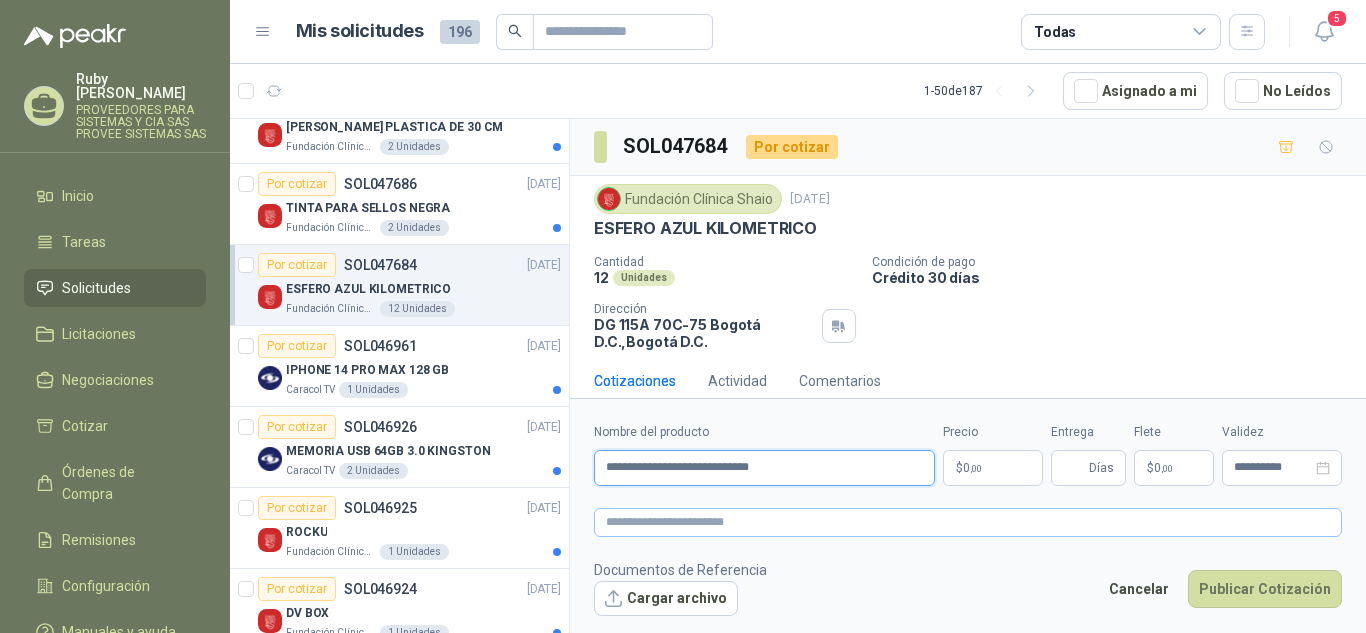 type on "**********" 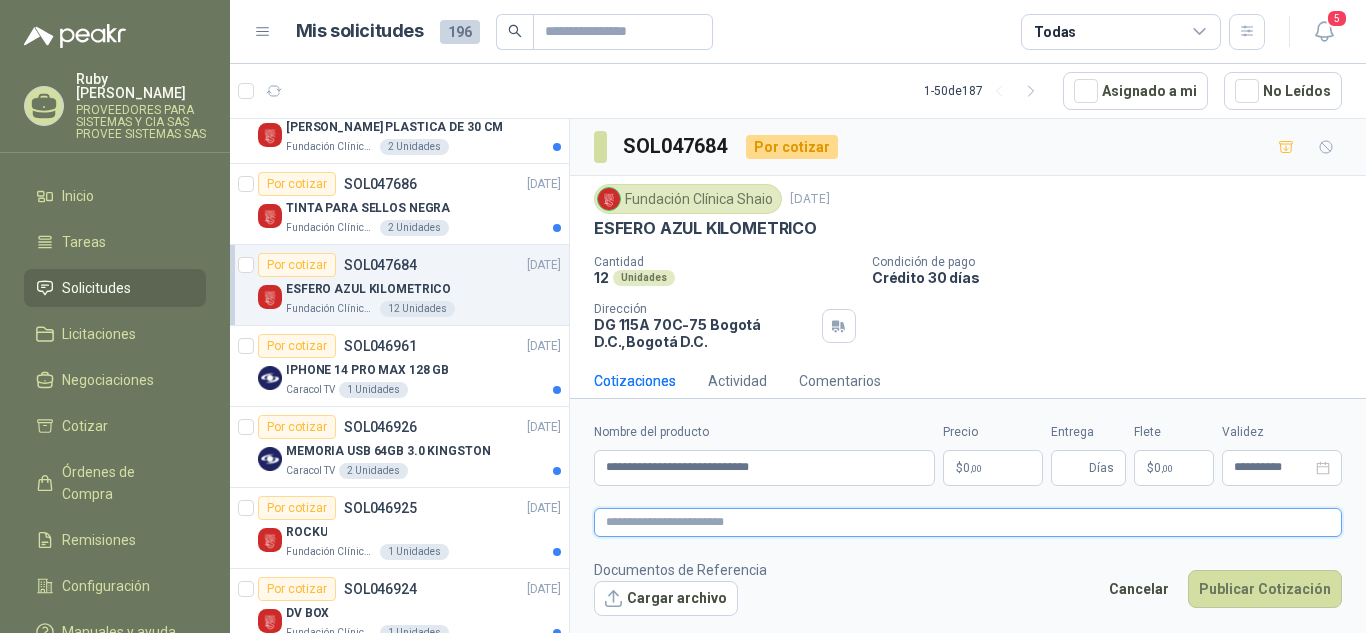 click at bounding box center (968, 522) 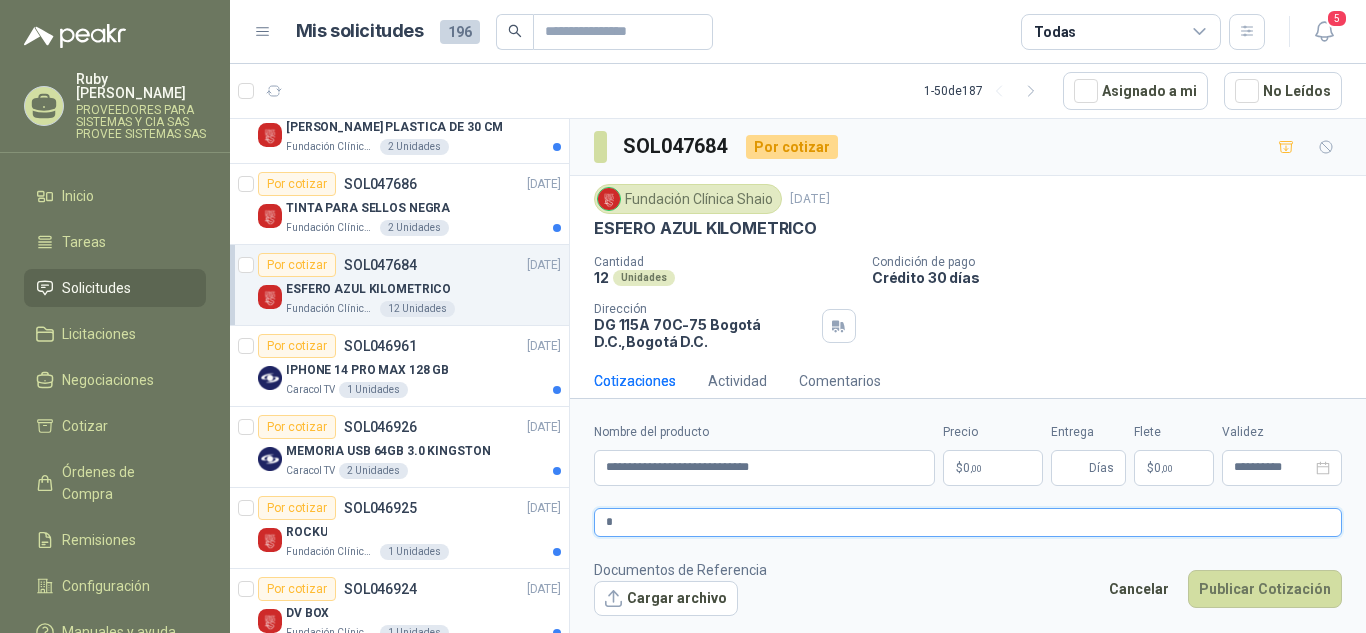 type 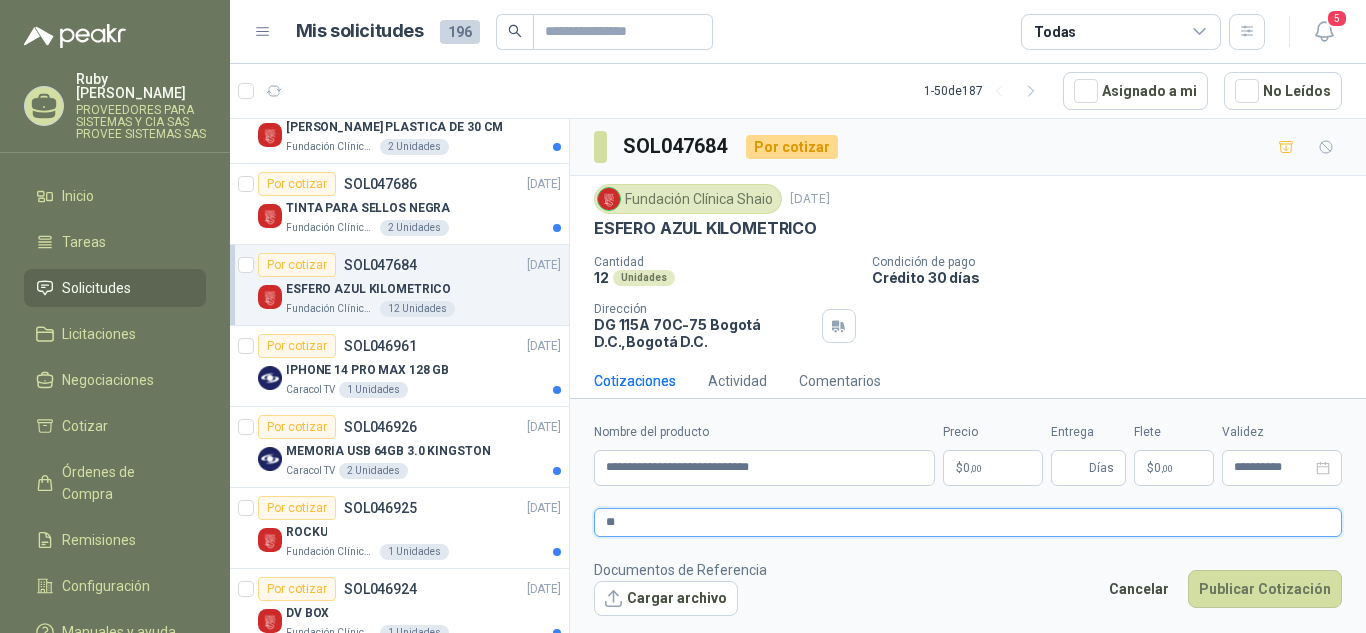 type 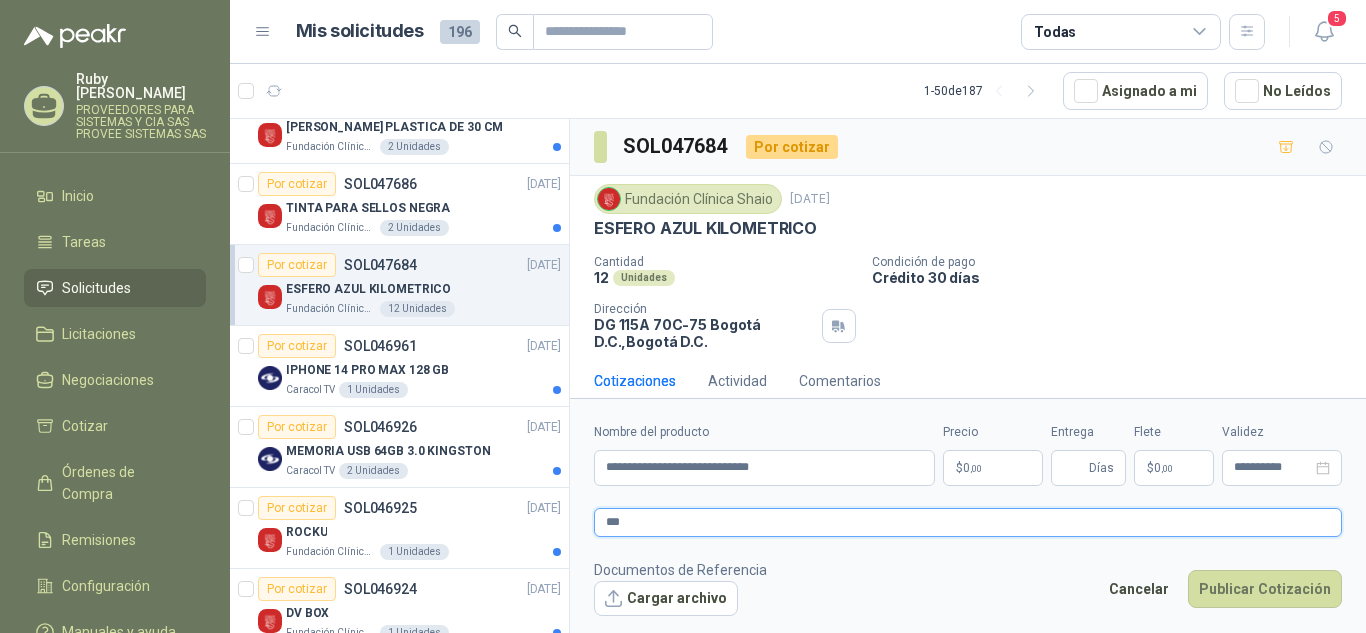 type 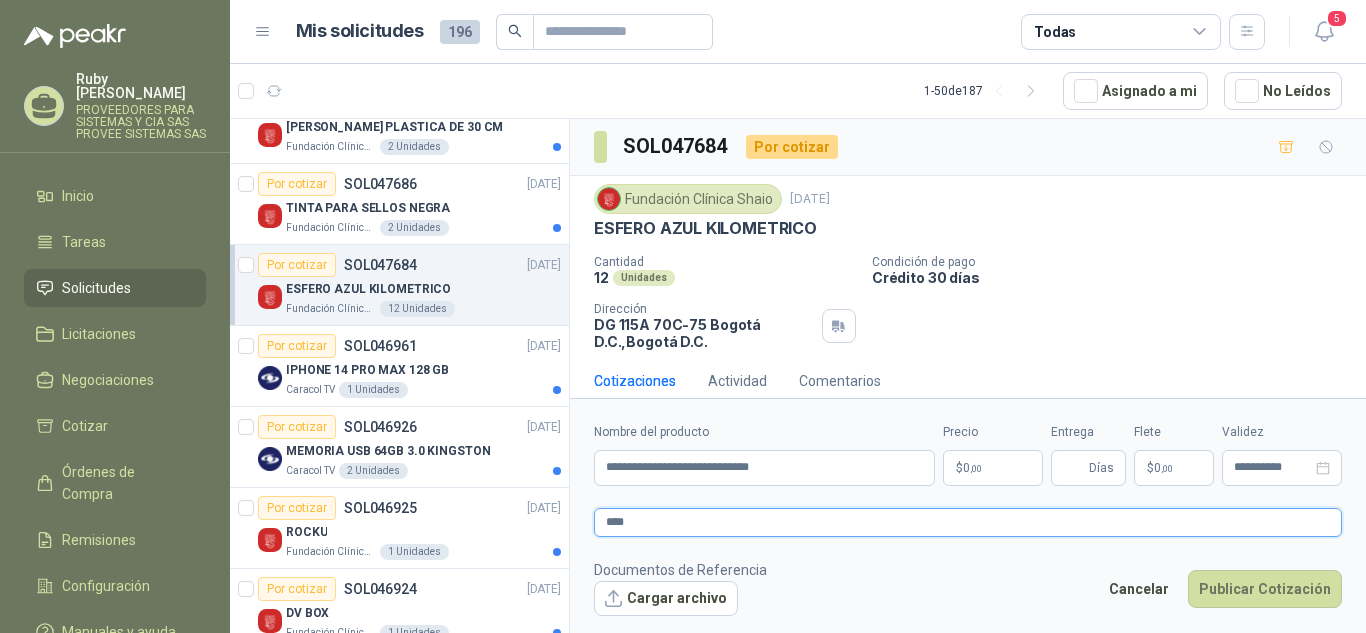 type 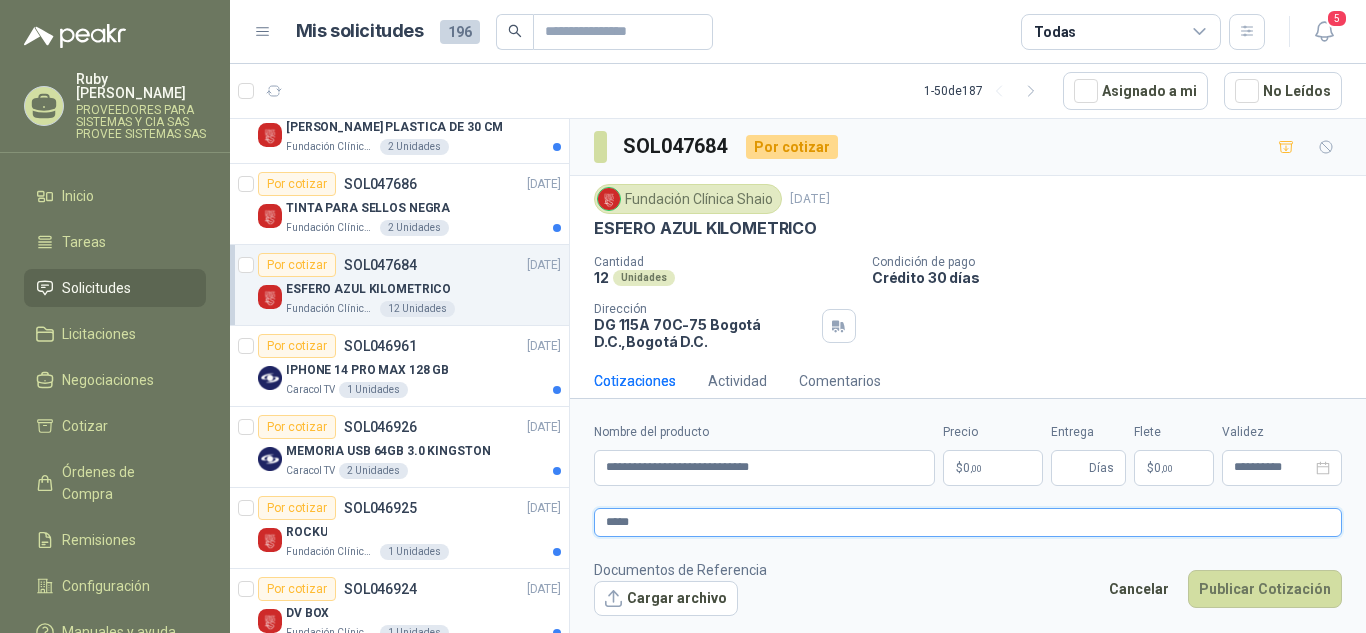 paste on "**********" 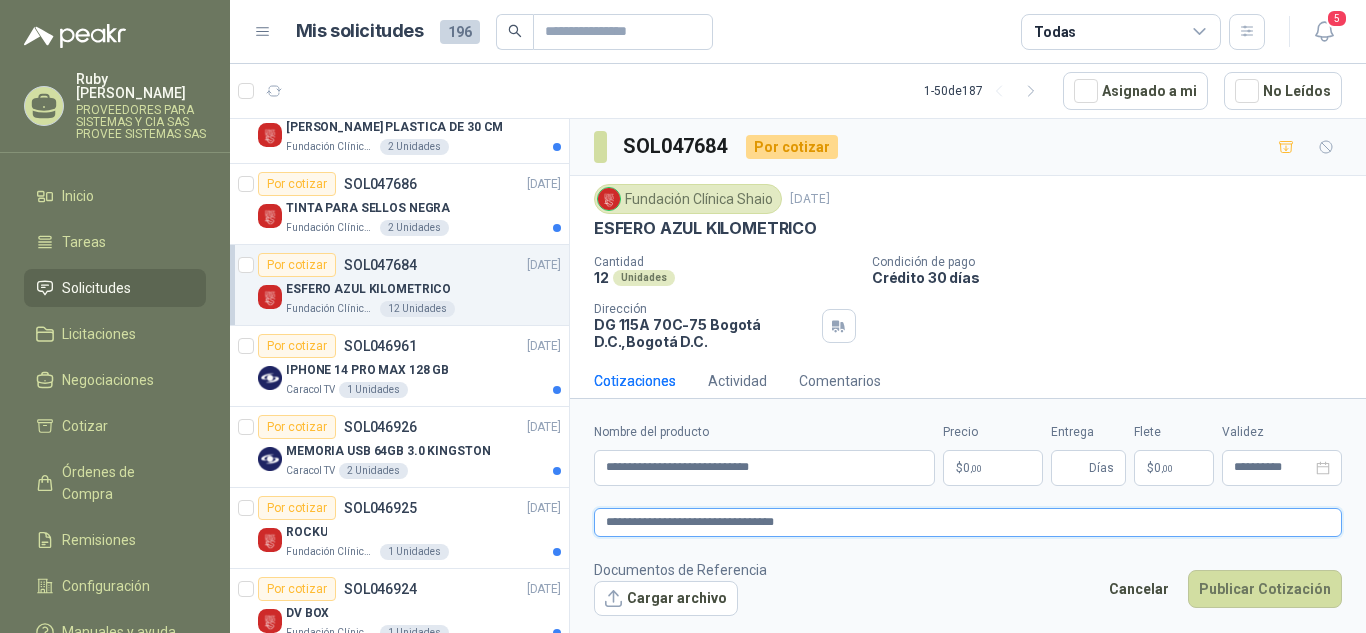 type on "**********" 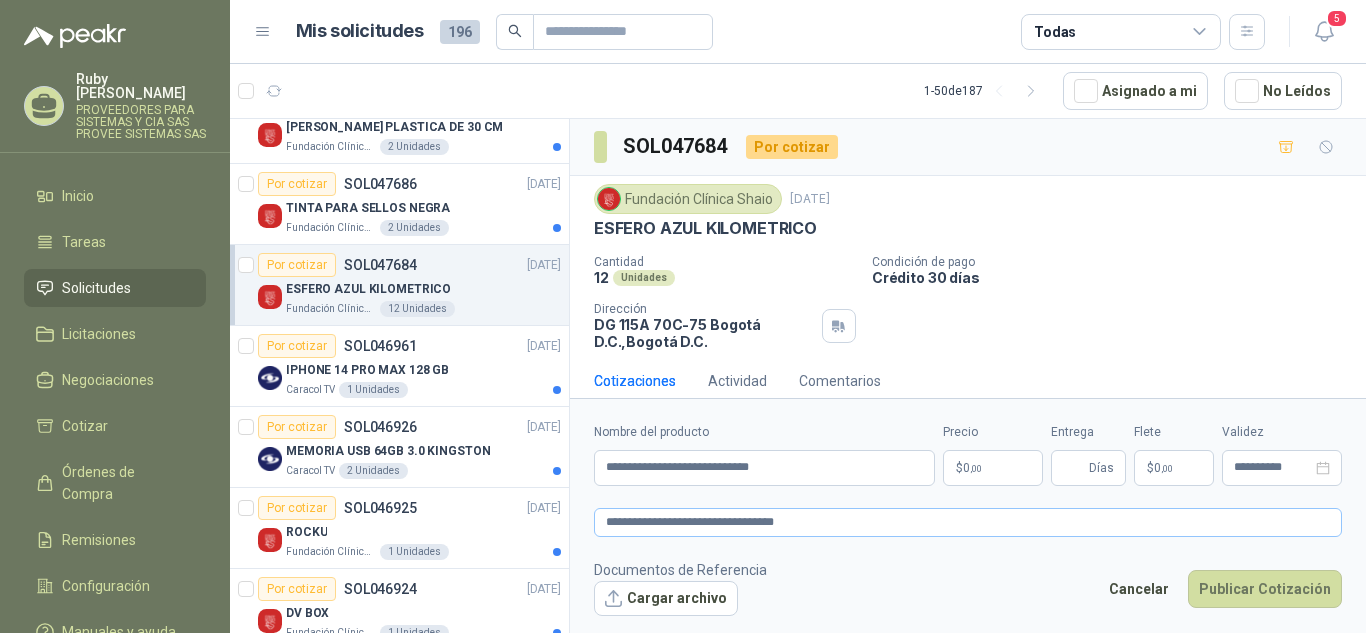type 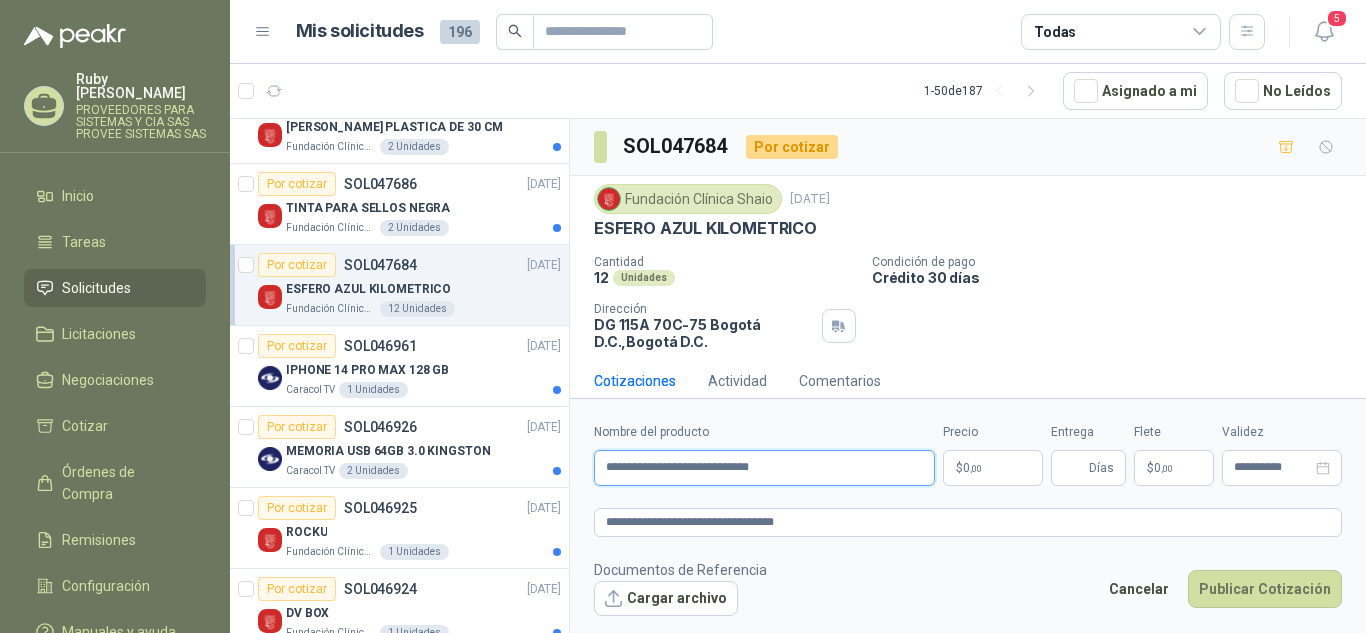 click on "**********" at bounding box center (764, 468) 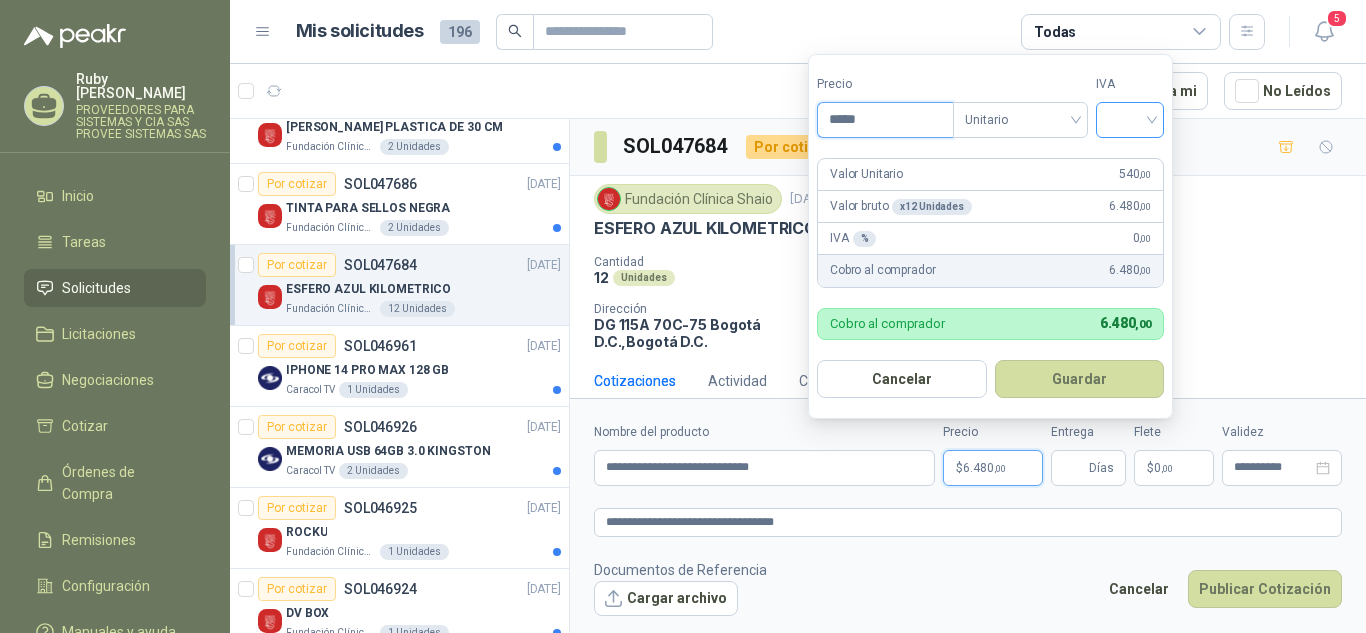 type on "*****" 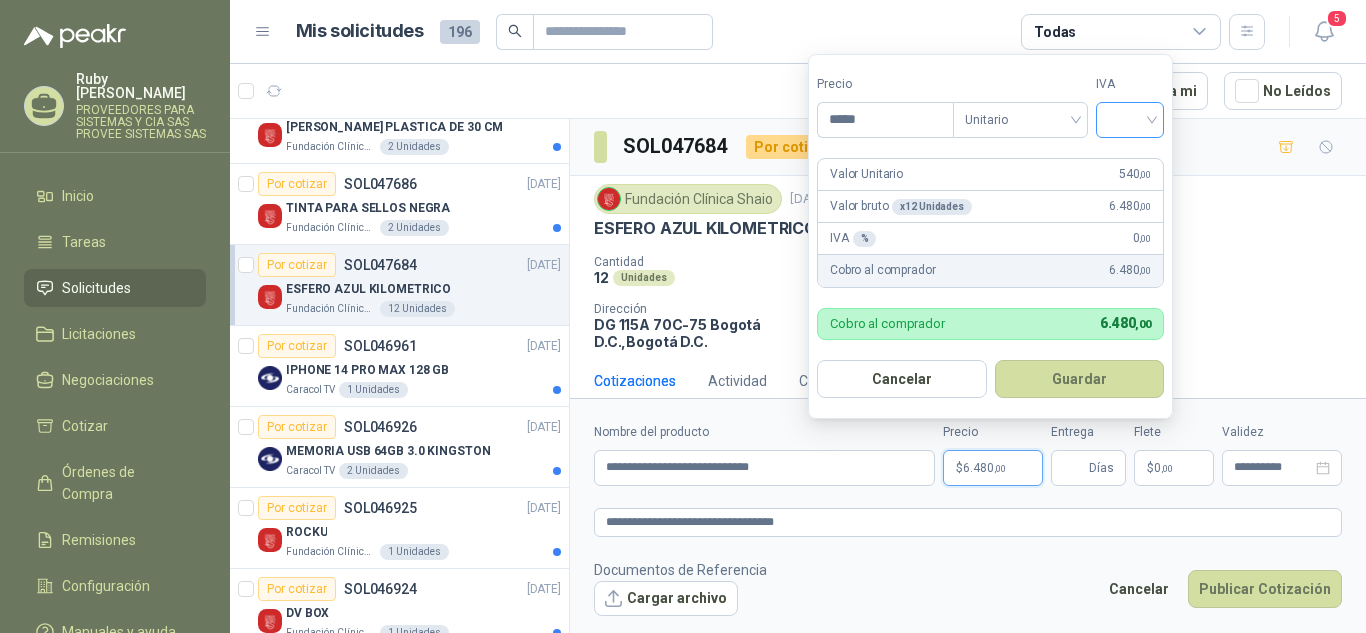 click at bounding box center [1130, 118] 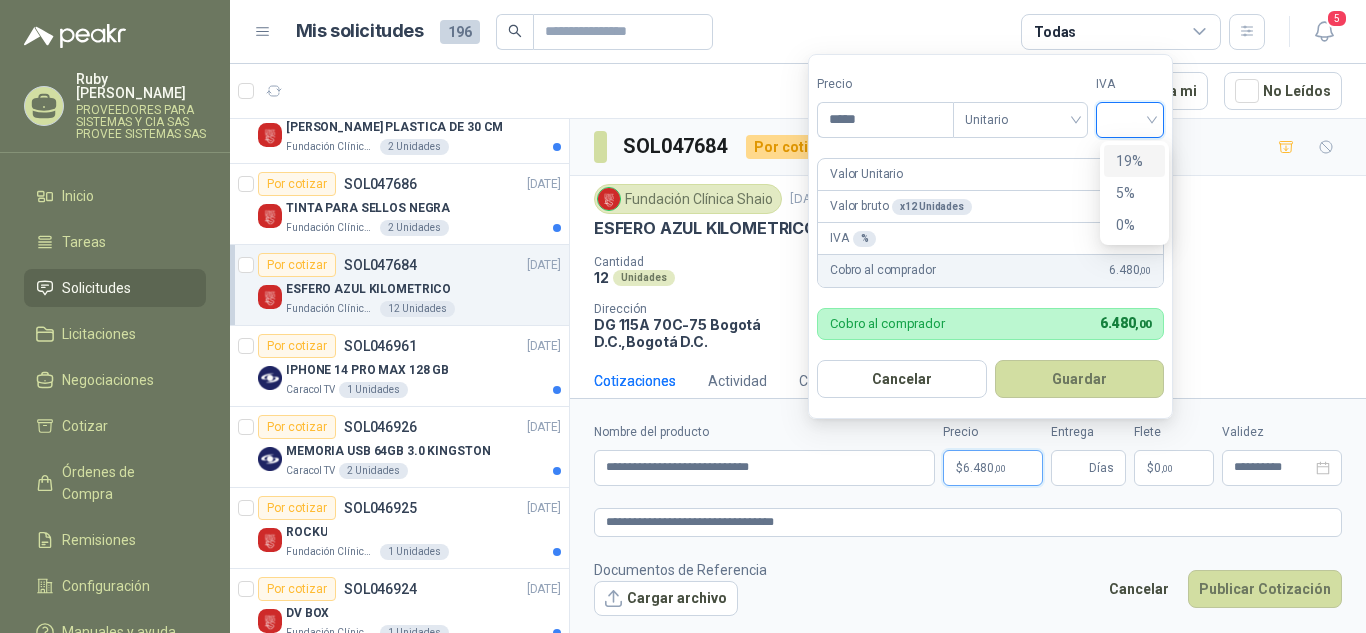 click on "19%" at bounding box center [1134, 161] 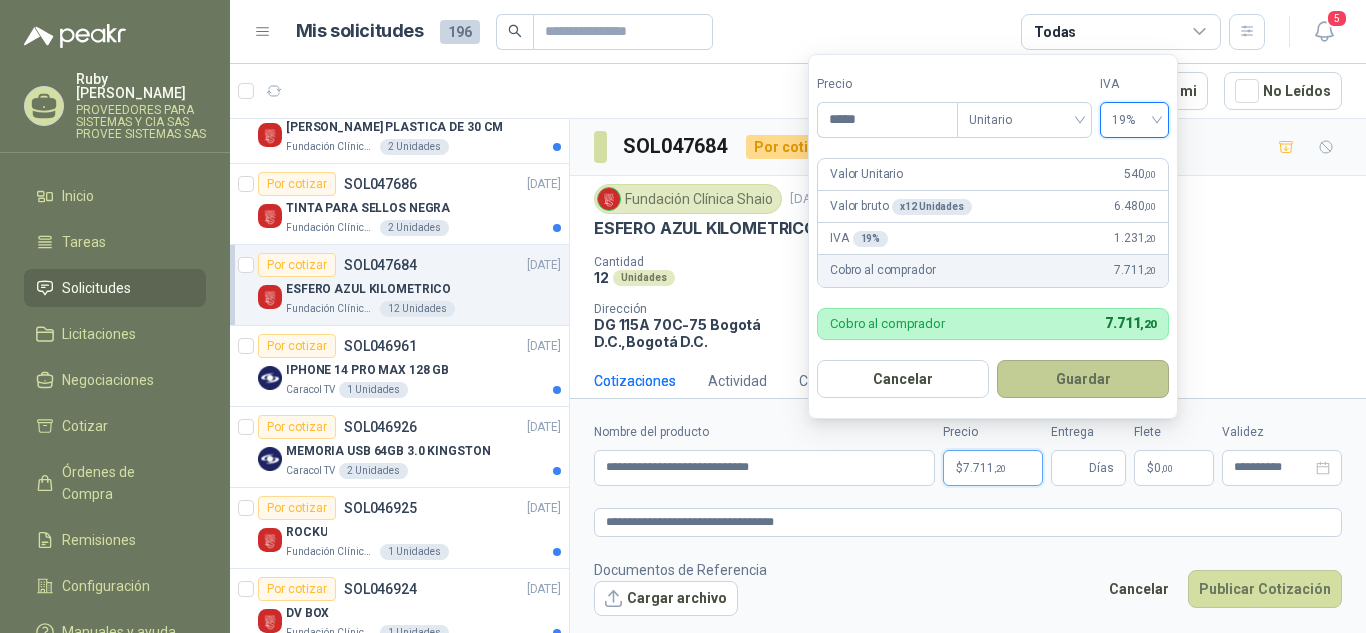 click on "Guardar" at bounding box center [1083, 379] 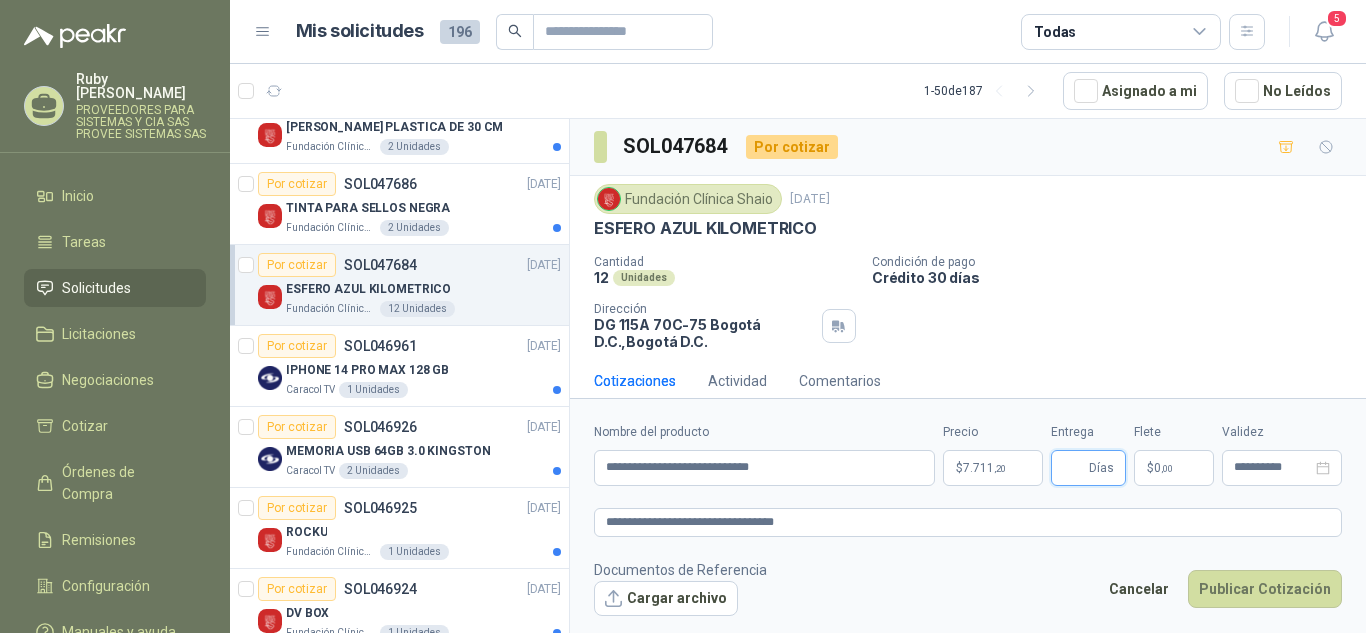 click on "Entrega" at bounding box center [1074, 468] 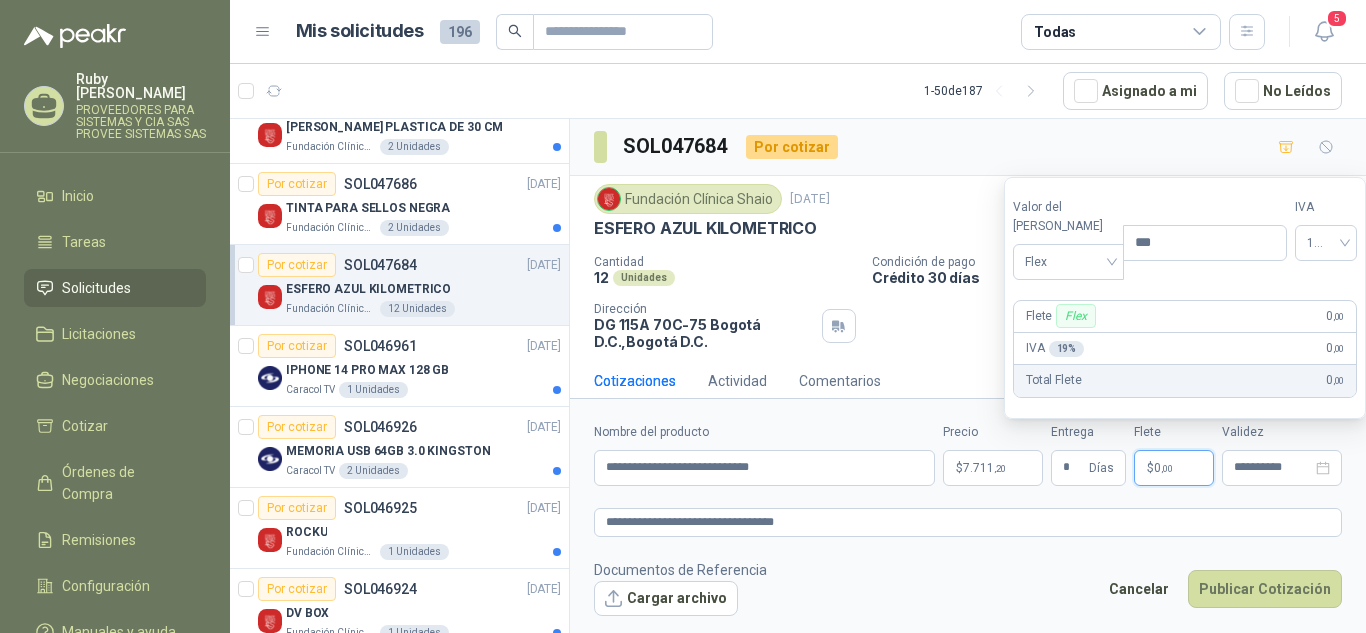 click on "$    0 ,00" at bounding box center [1174, 468] 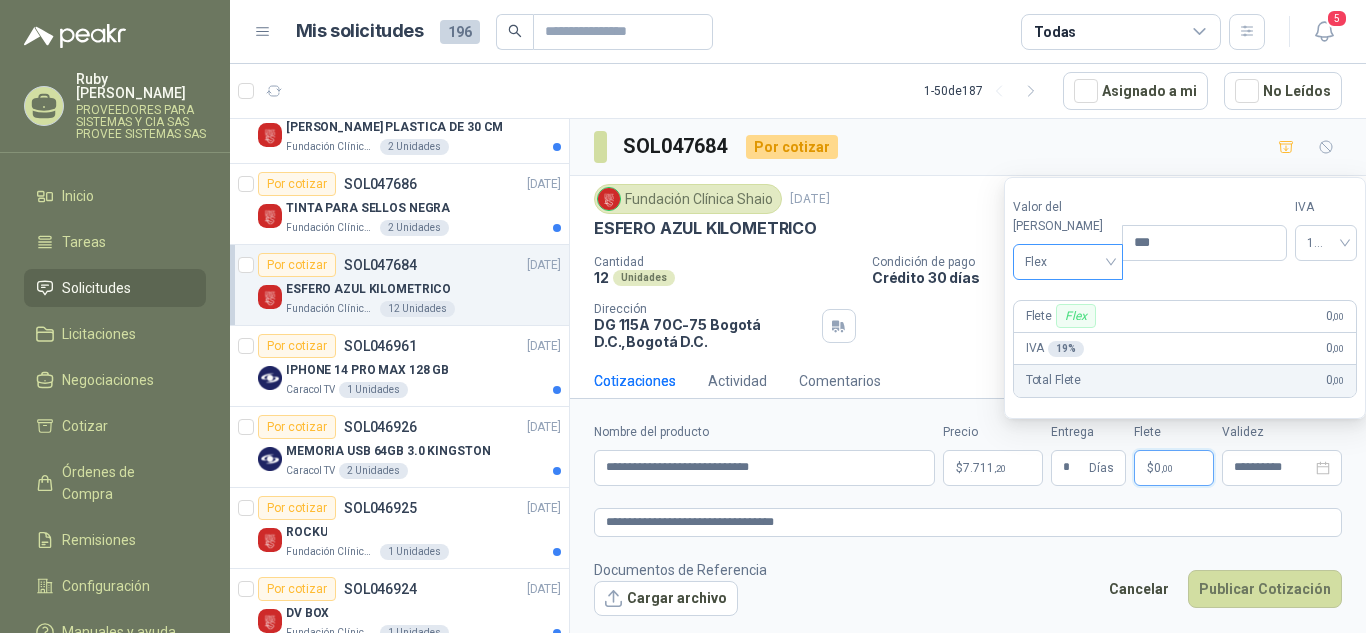 click on "Flex" at bounding box center (1068, 262) 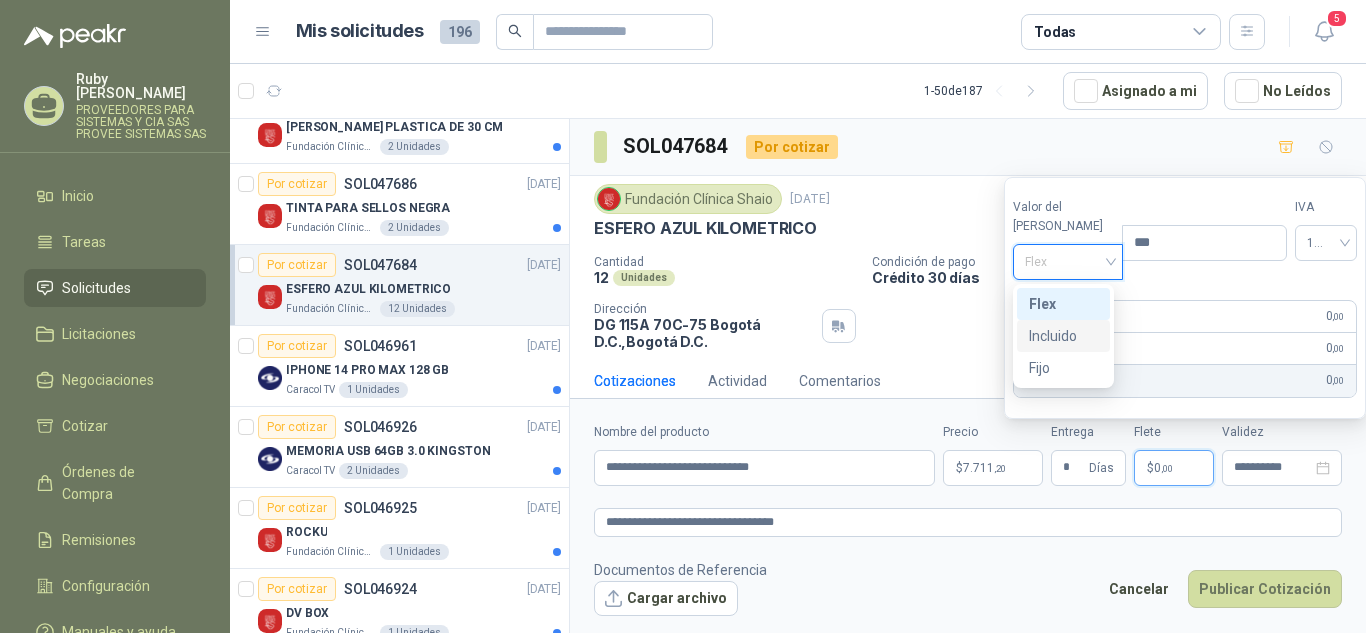 click on "Incluido" at bounding box center (1063, 336) 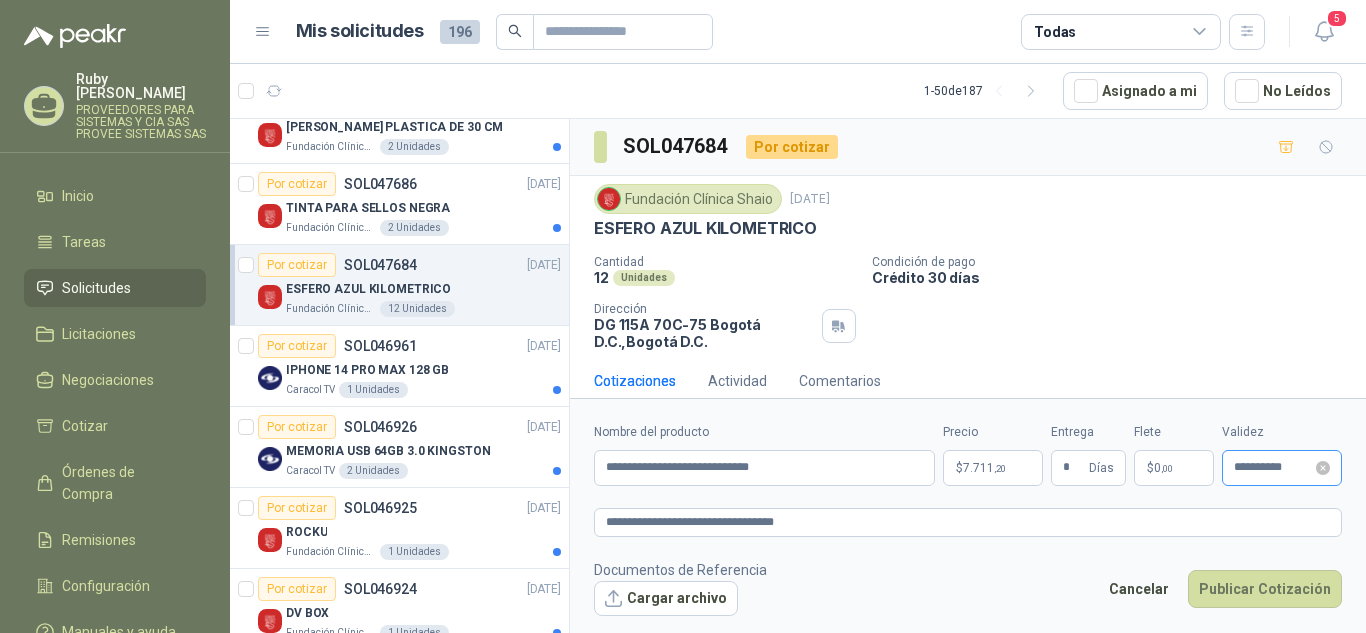 click on "**********" at bounding box center [1282, 468] 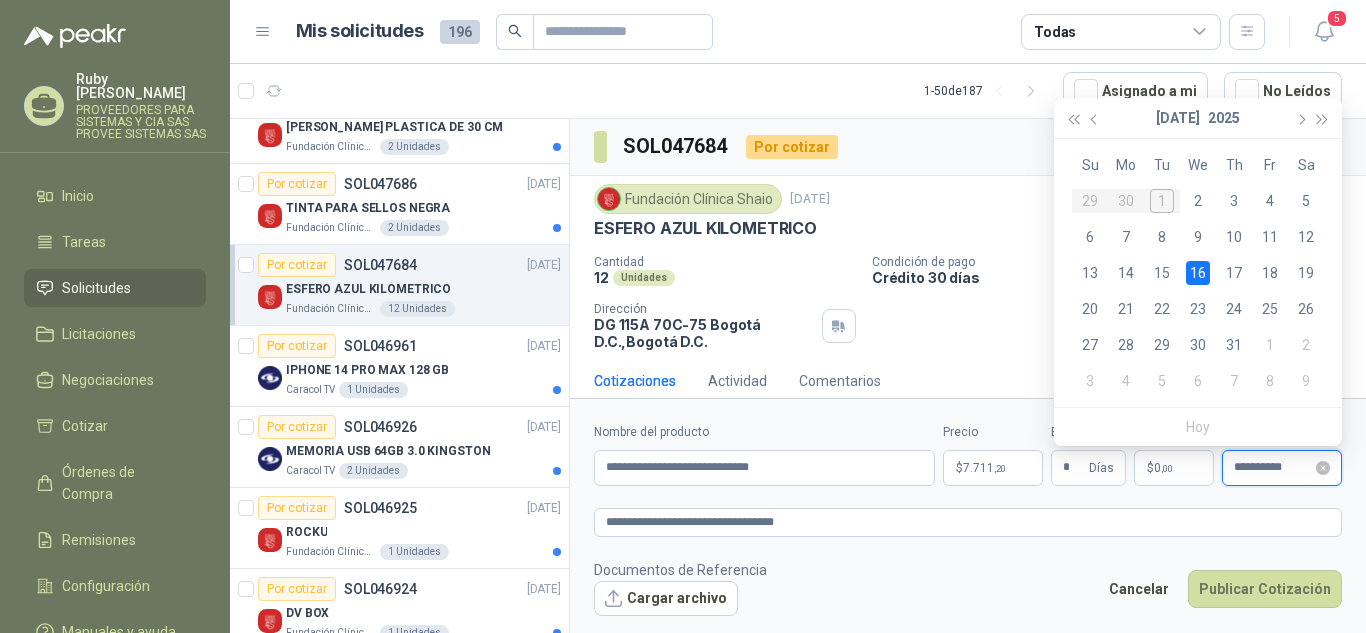 click on "**********" at bounding box center (1273, 467) 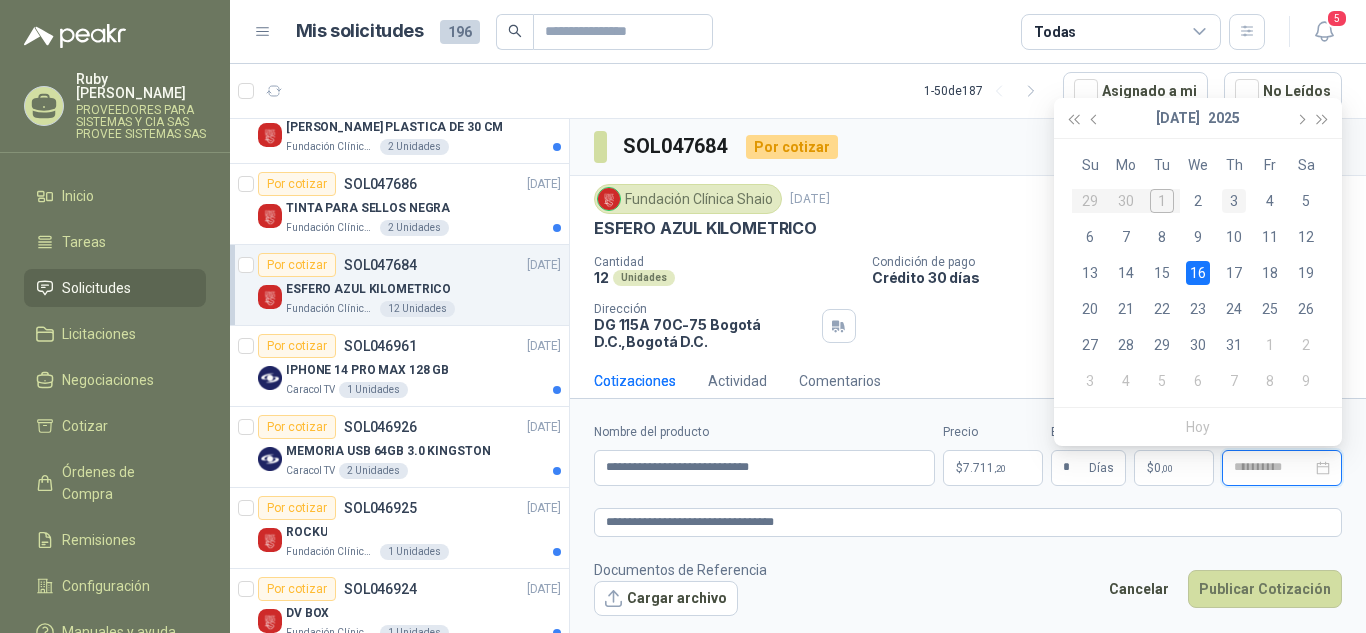 type on "**********" 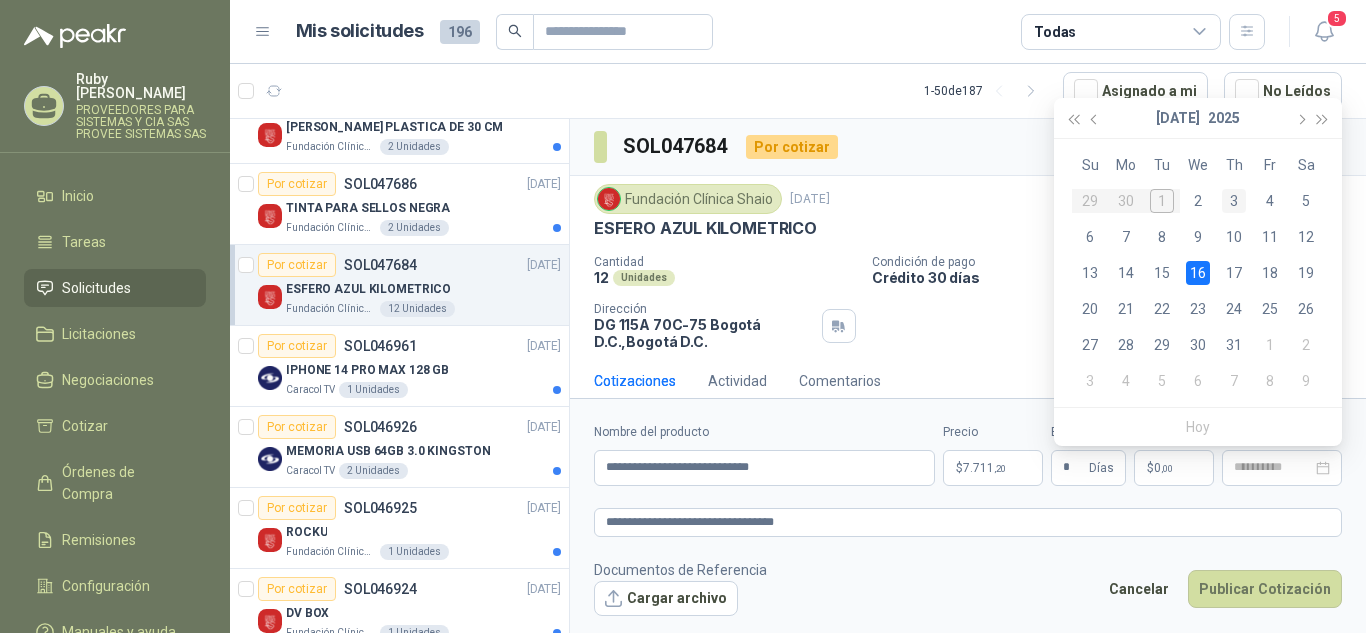 click on "3" at bounding box center [1234, 201] 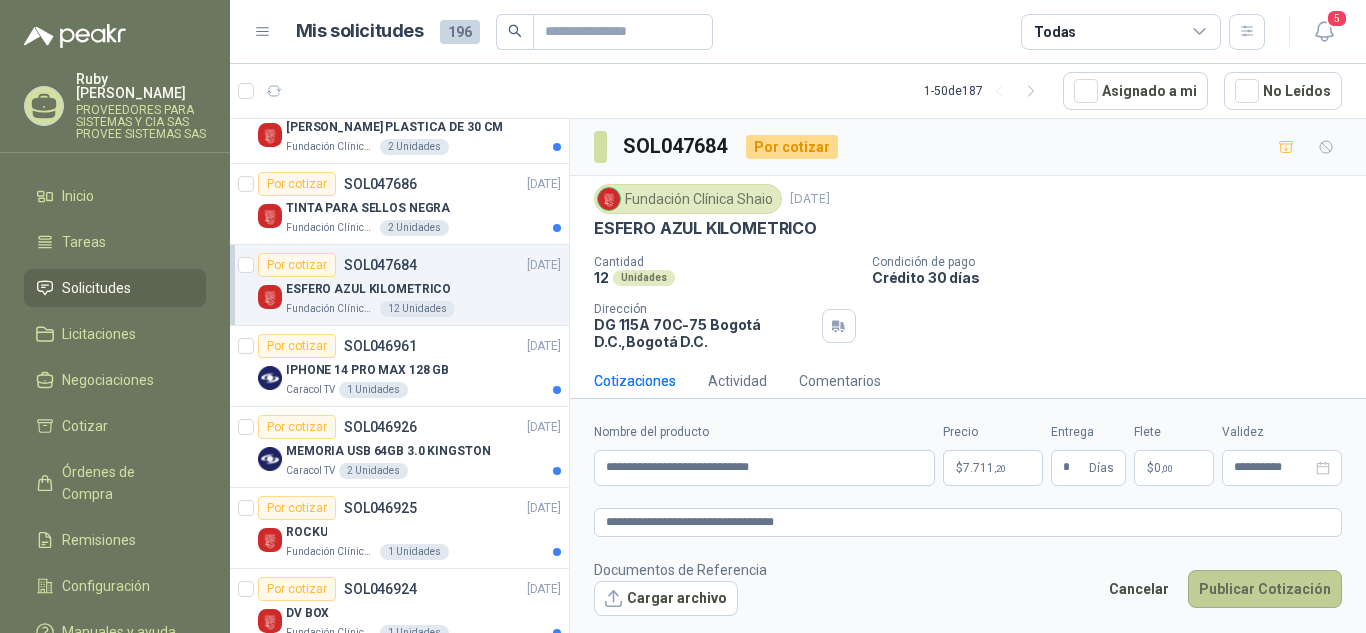 click on "Publicar Cotización" at bounding box center (1265, 589) 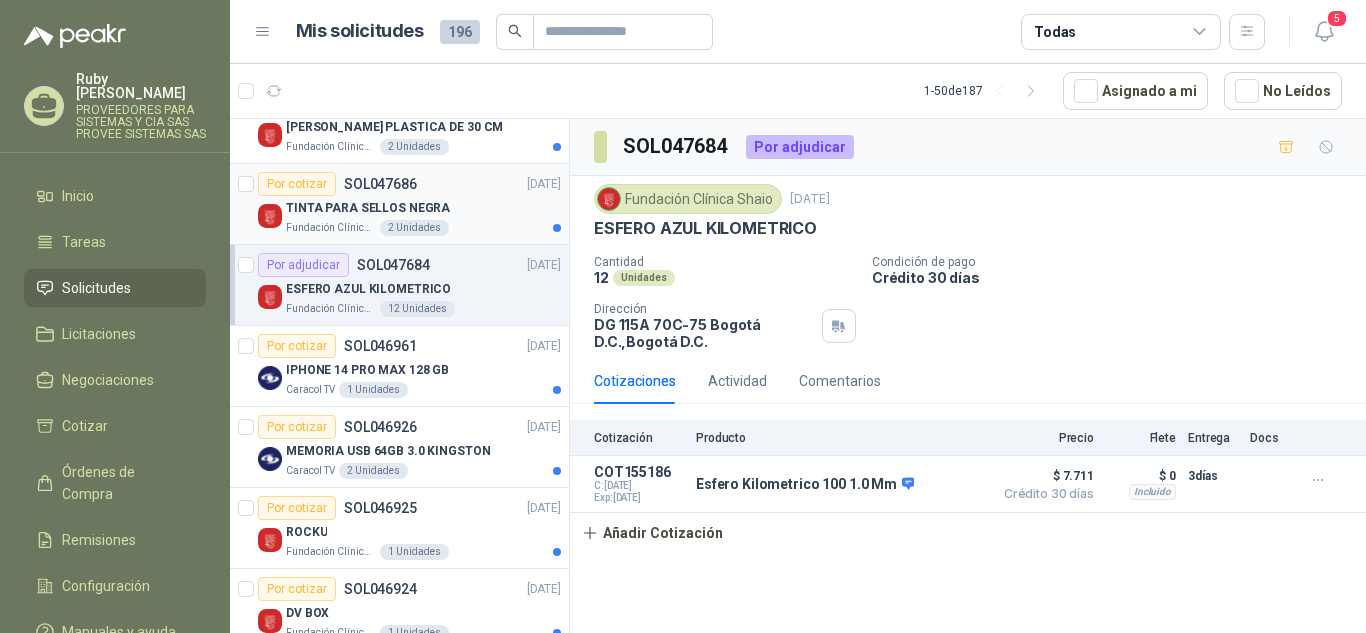 click on "Por cotizar" at bounding box center (297, 184) 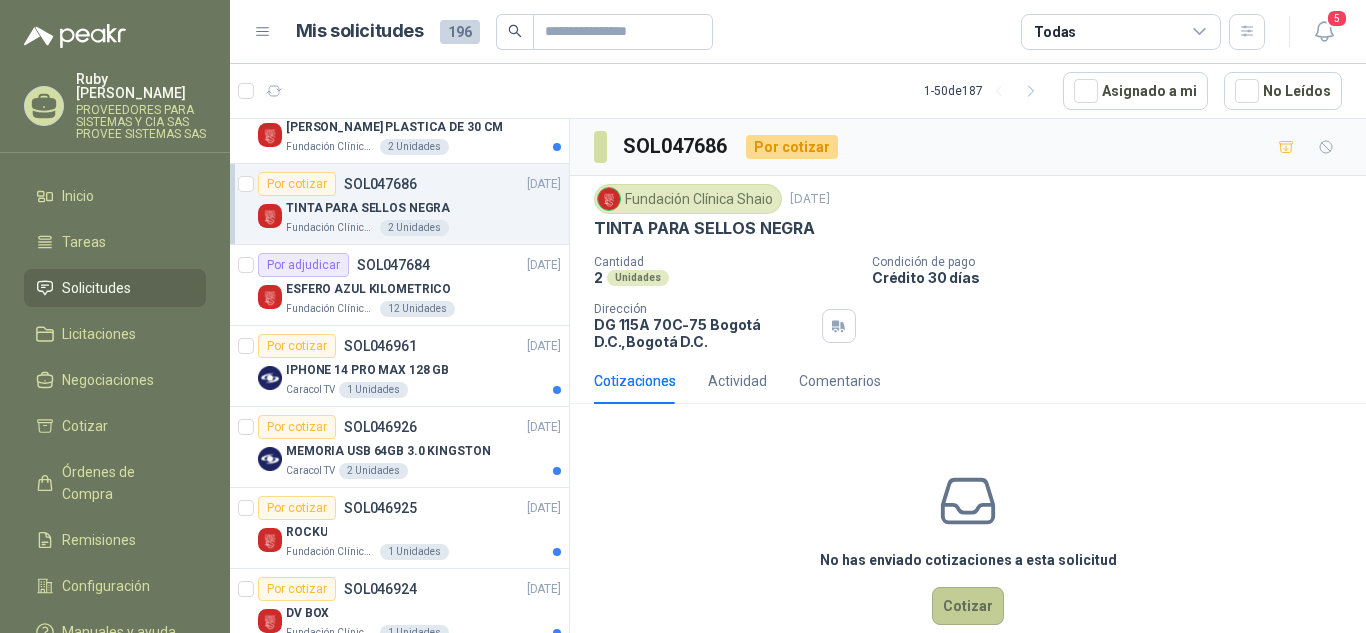 click on "Cotizar" at bounding box center [968, 606] 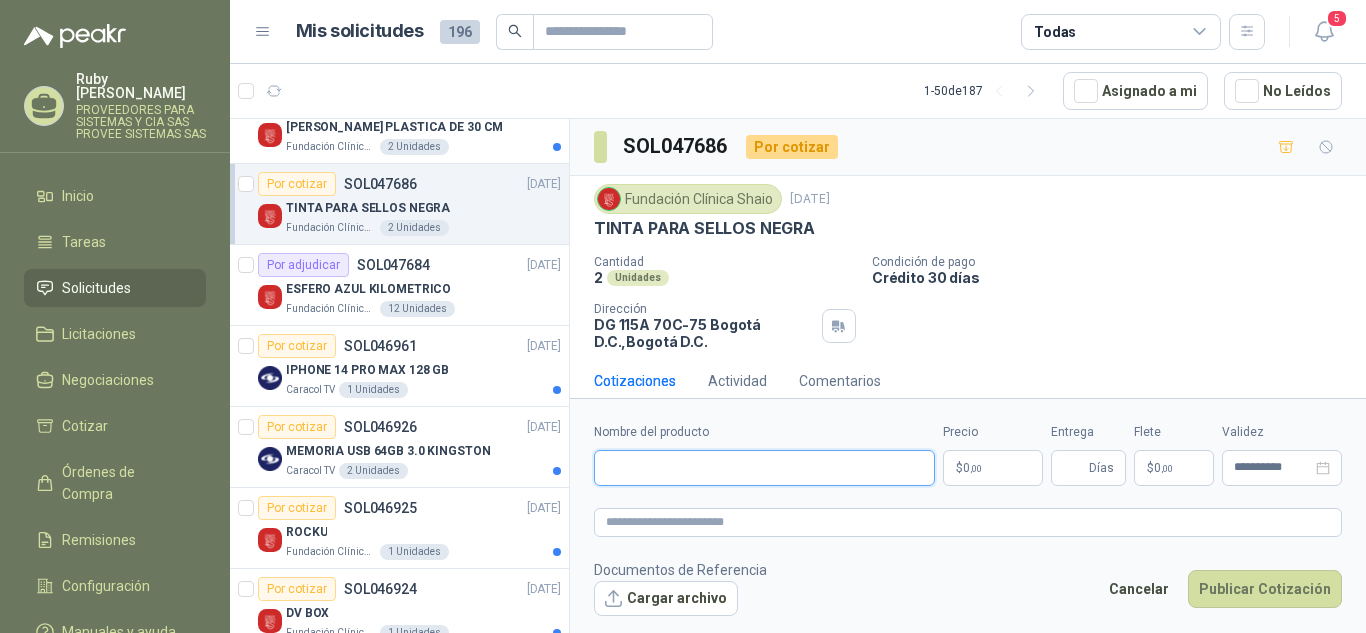 click on "Nombre del producto" at bounding box center (764, 468) 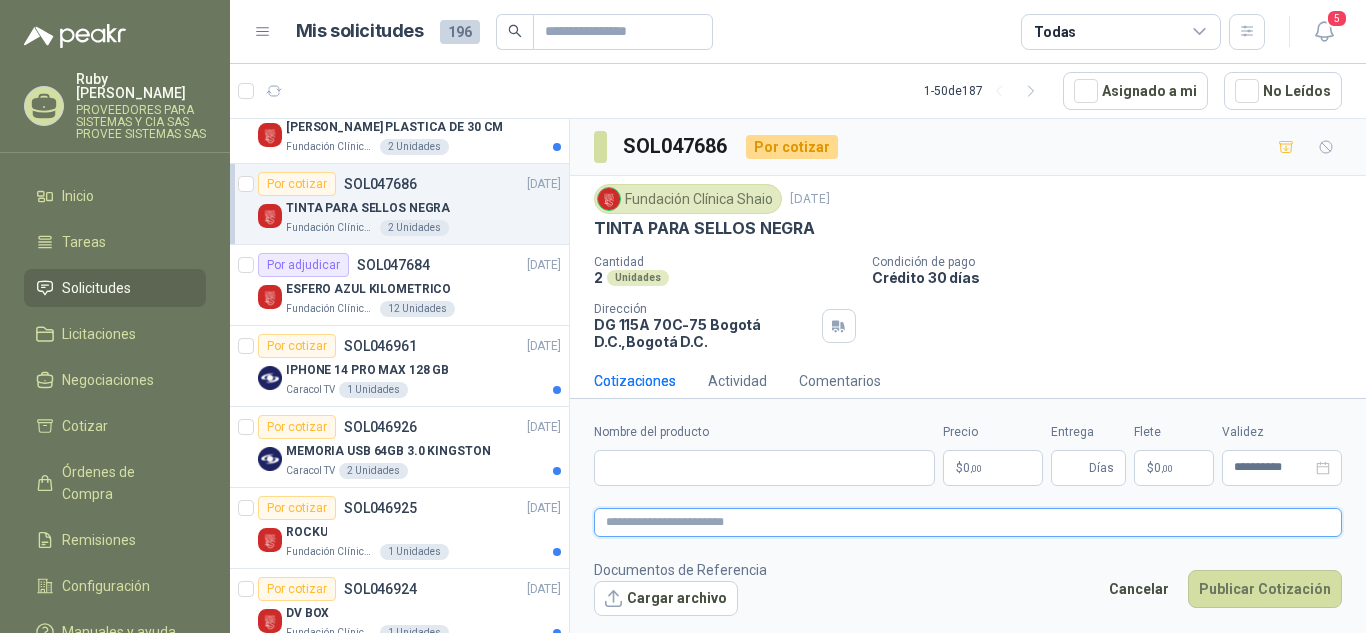 click at bounding box center [968, 522] 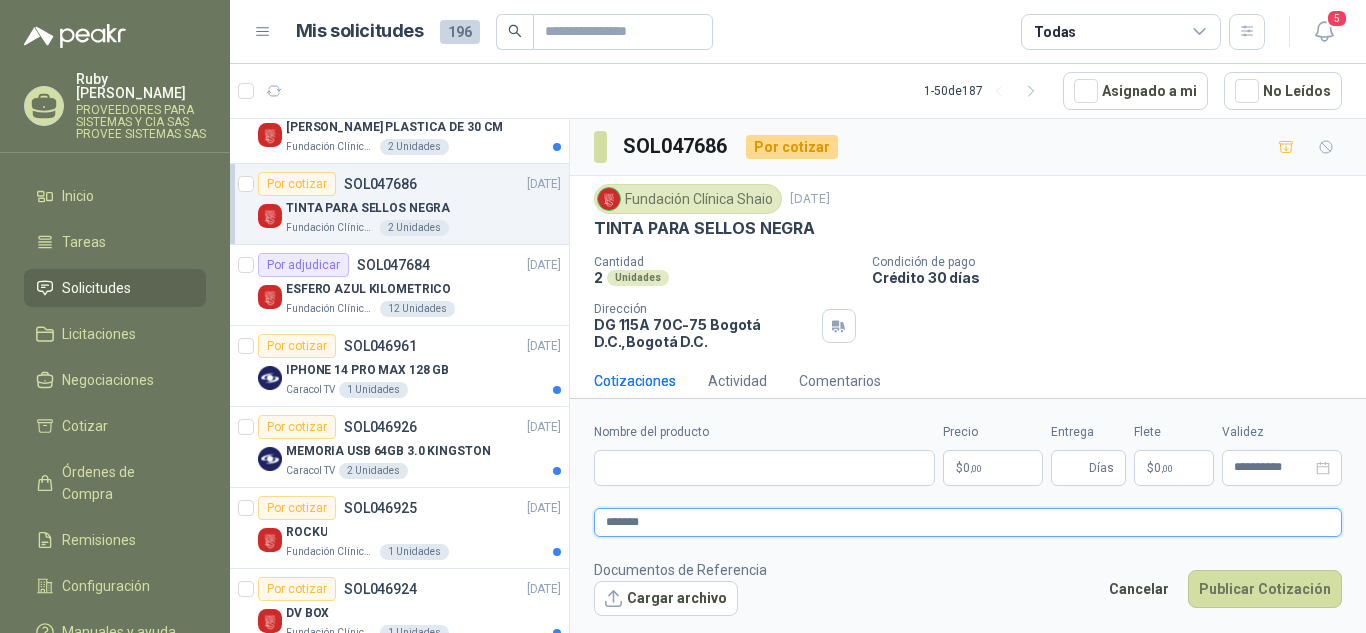 type 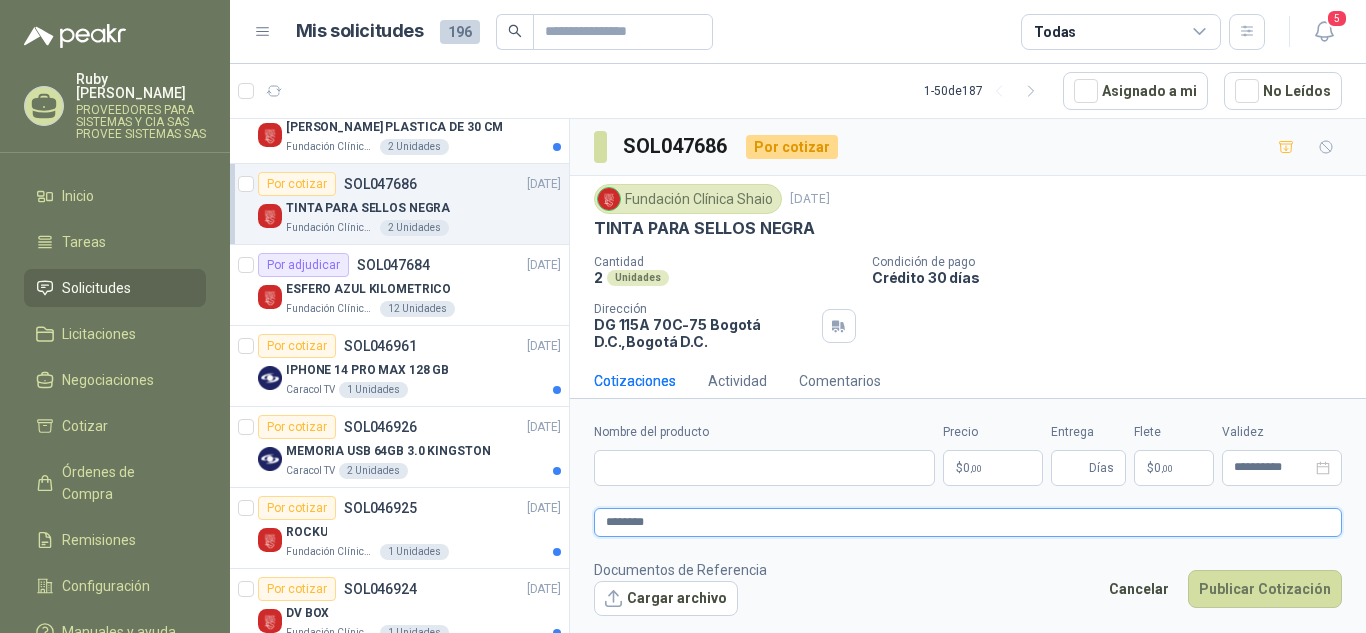 type on "*******" 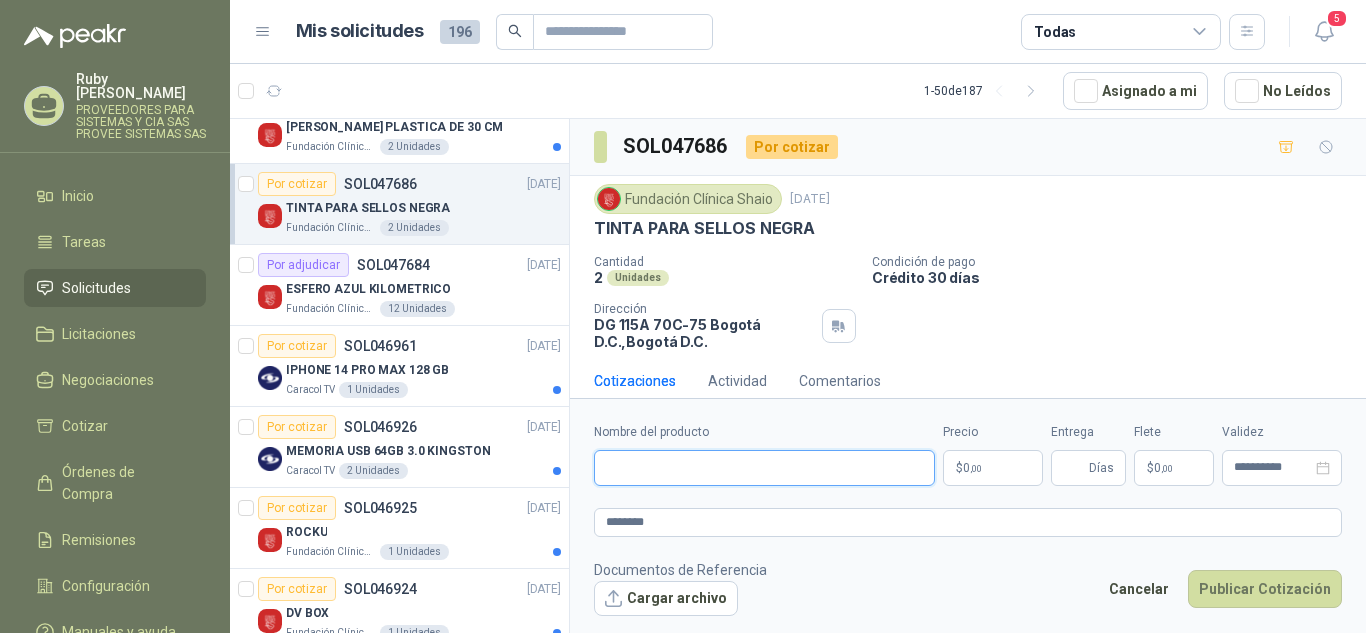 click on "Nombre del producto" at bounding box center (764, 468) 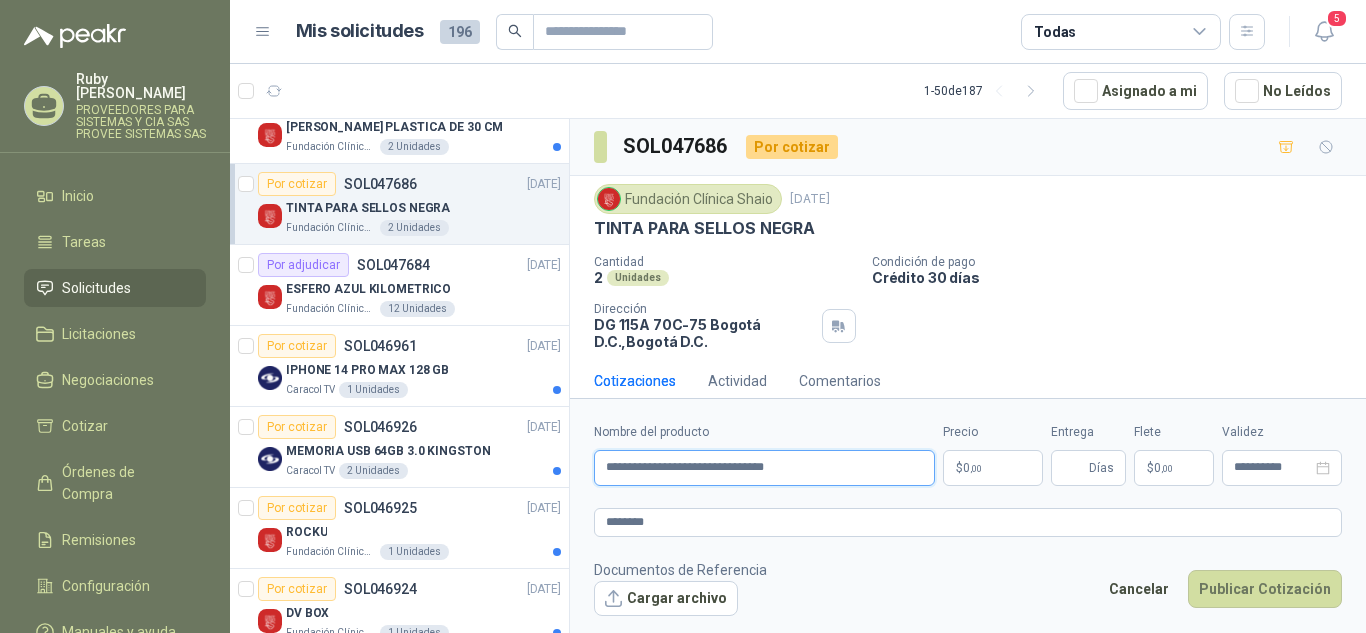 type on "**********" 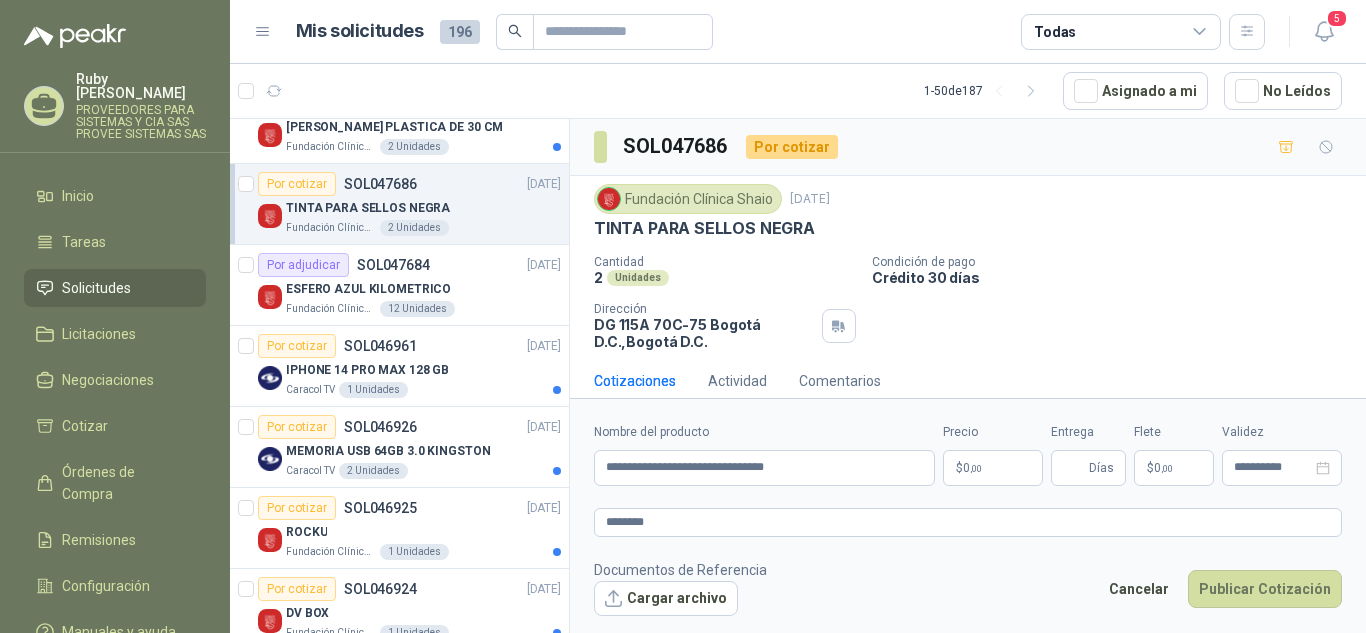 click on "**********" at bounding box center [968, 519] 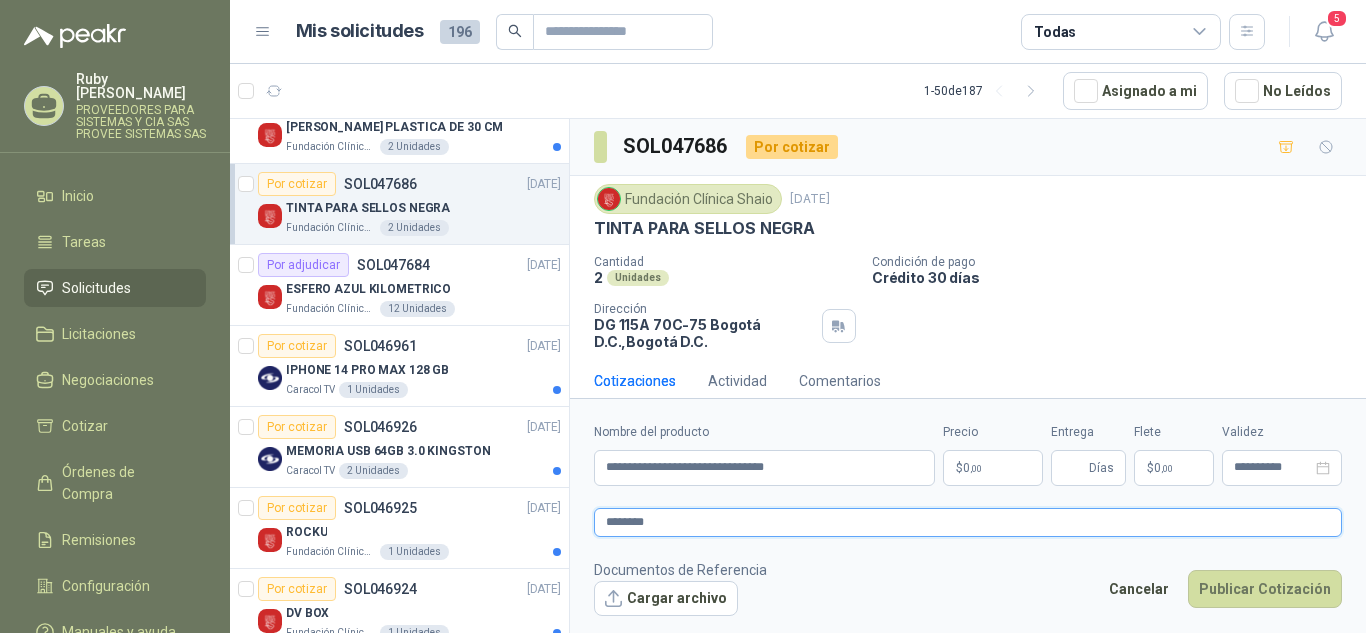 click on "*******" at bounding box center [968, 522] 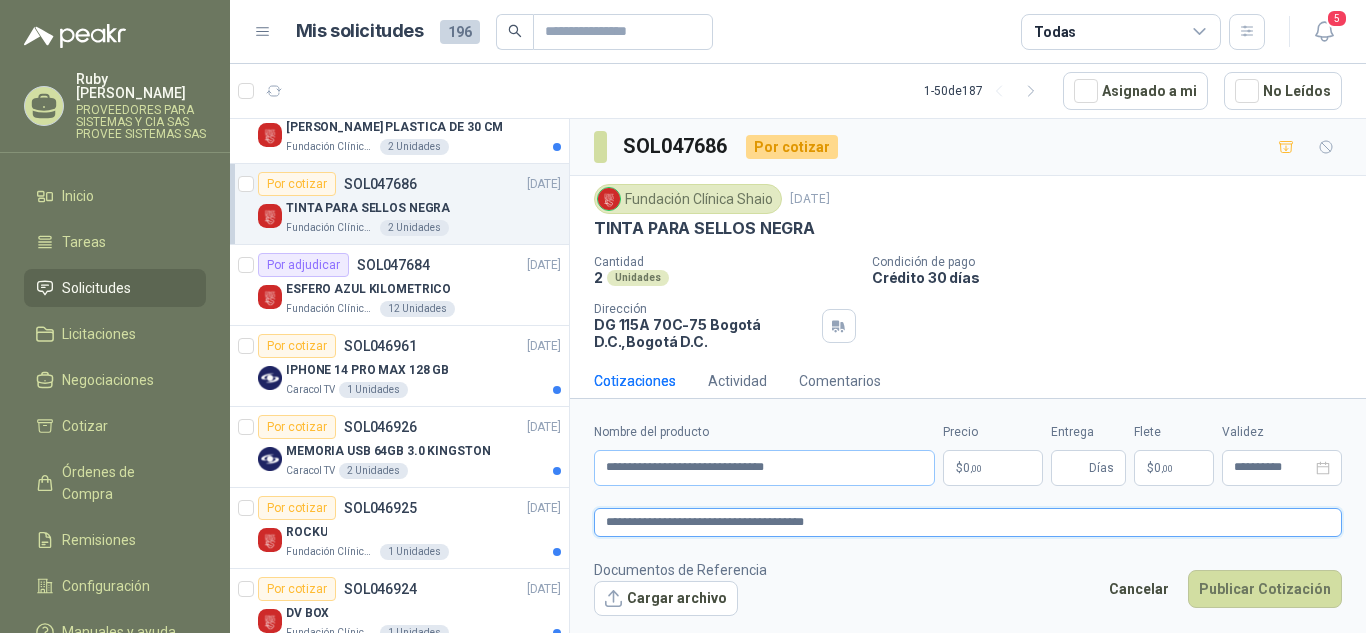 type on "**********" 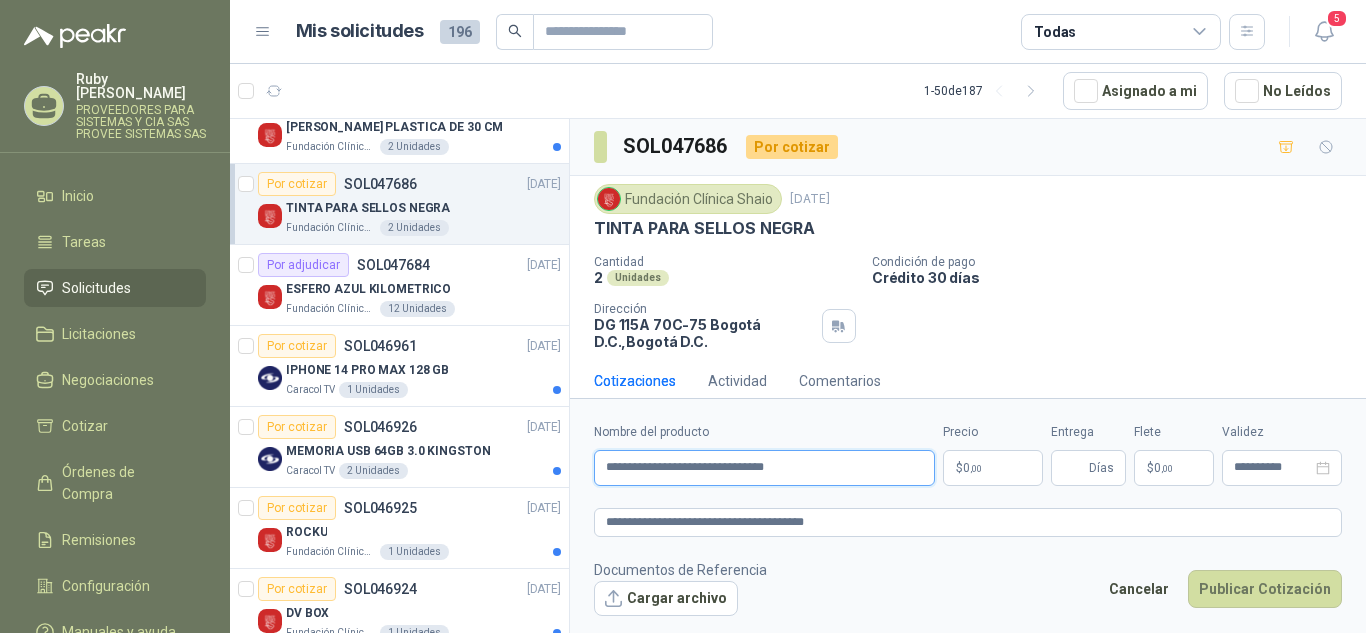 click on "**********" at bounding box center (764, 468) 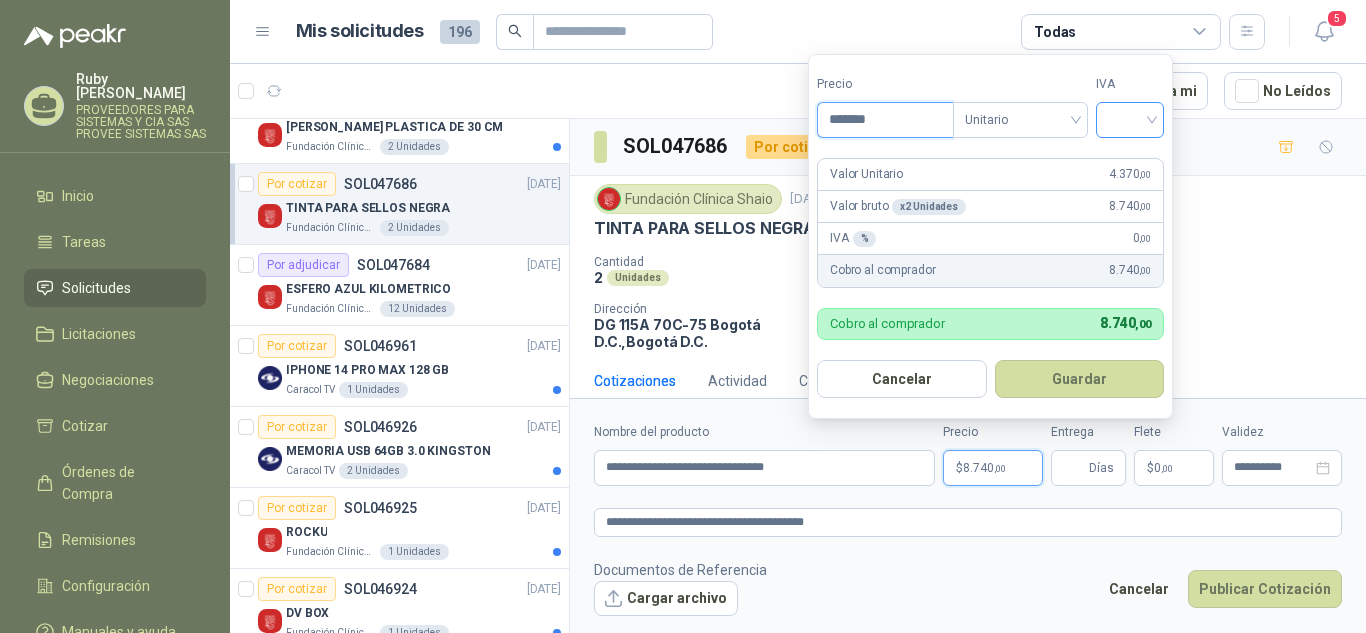 click at bounding box center [1130, 120] 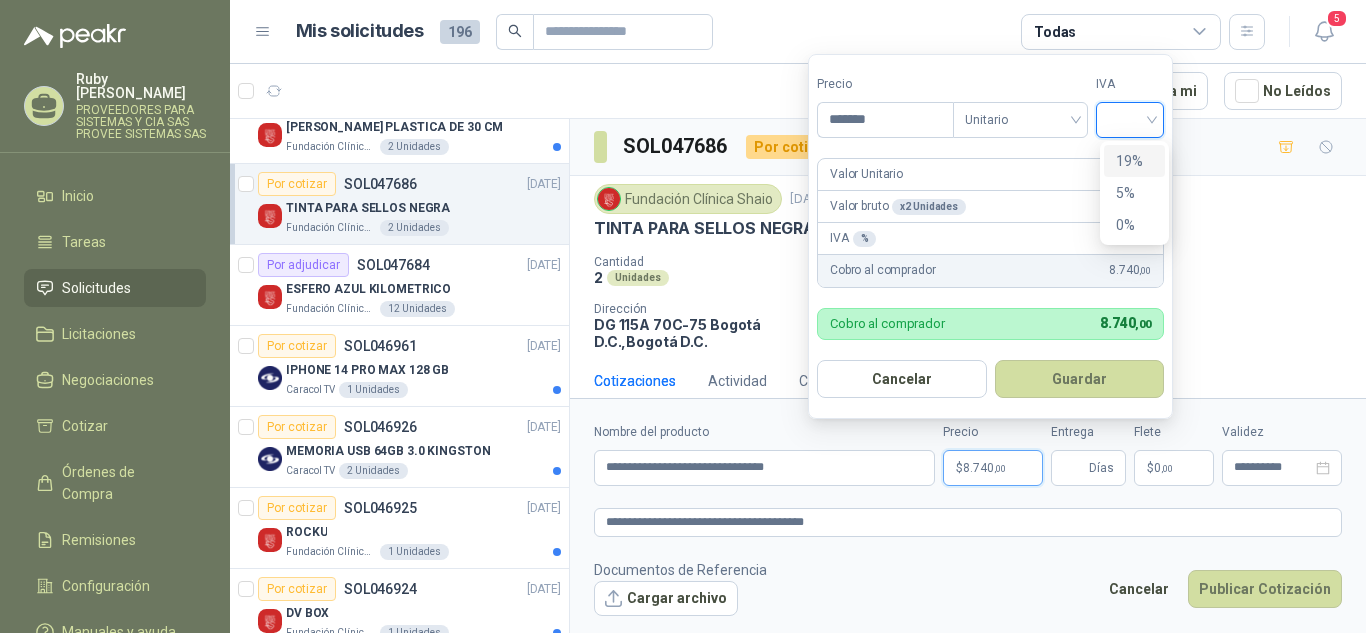 click on "19%" at bounding box center (1134, 161) 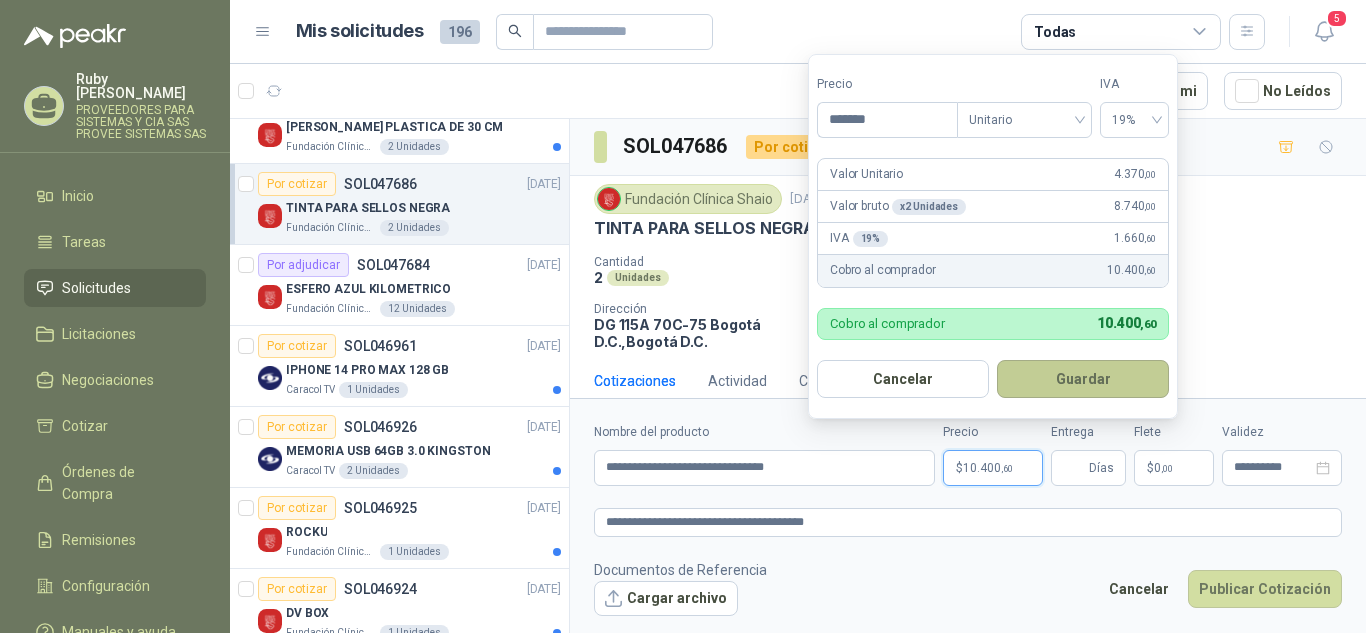 click on "Guardar" at bounding box center (1083, 379) 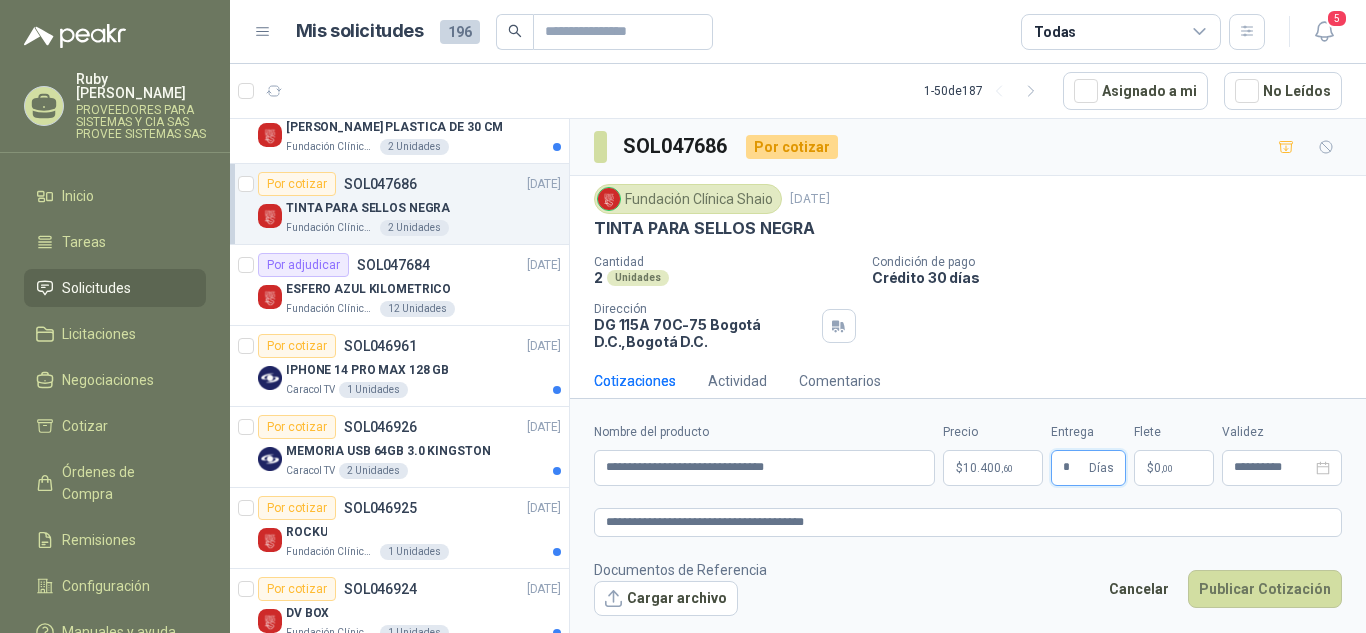 type on "*" 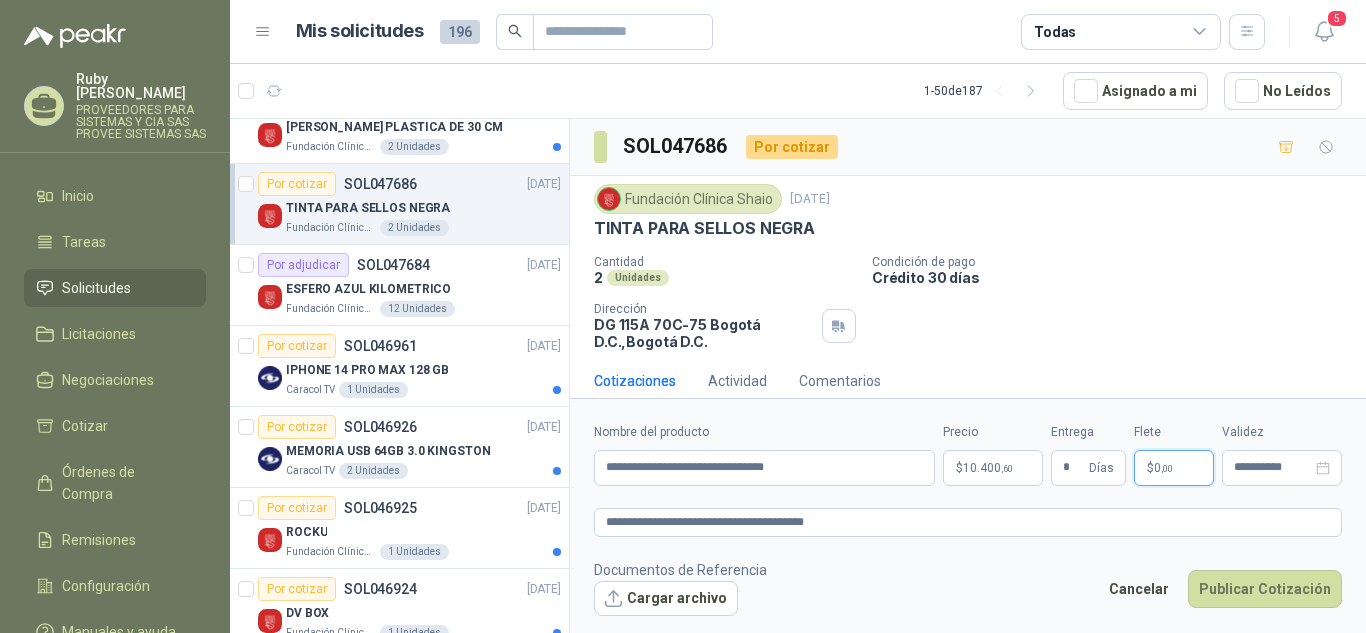 click on "$    0 ,00" at bounding box center (1174, 468) 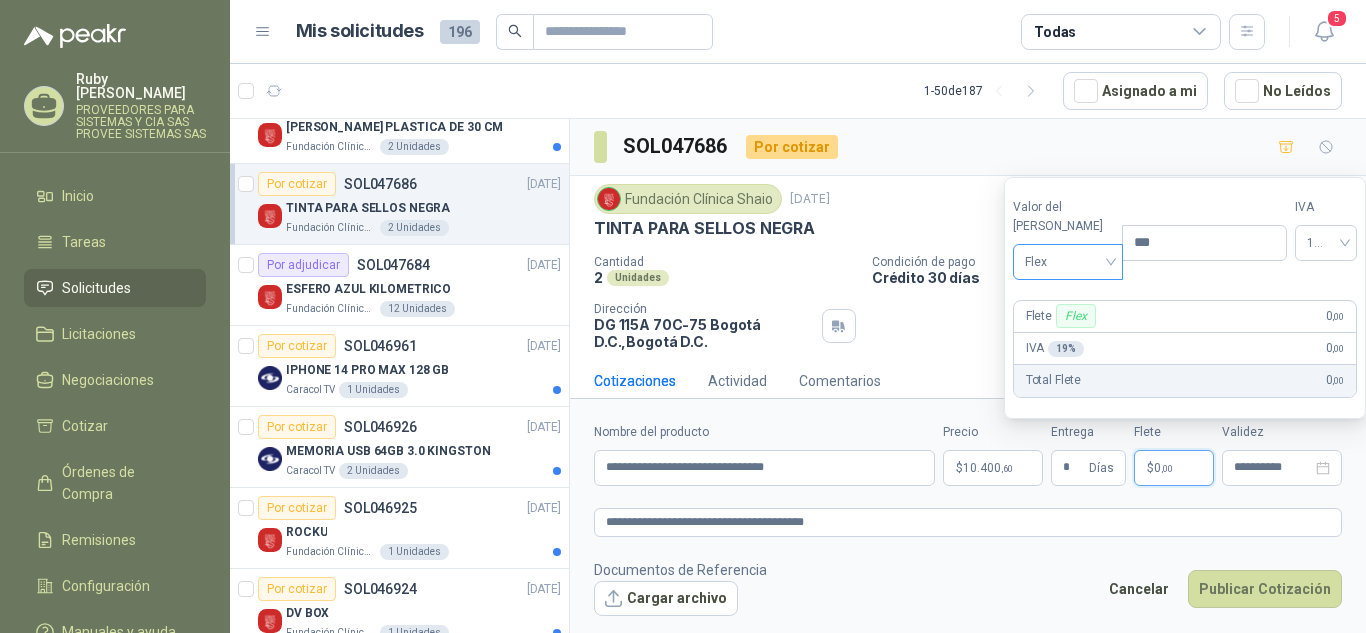 click on "Flex" at bounding box center [1068, 262] 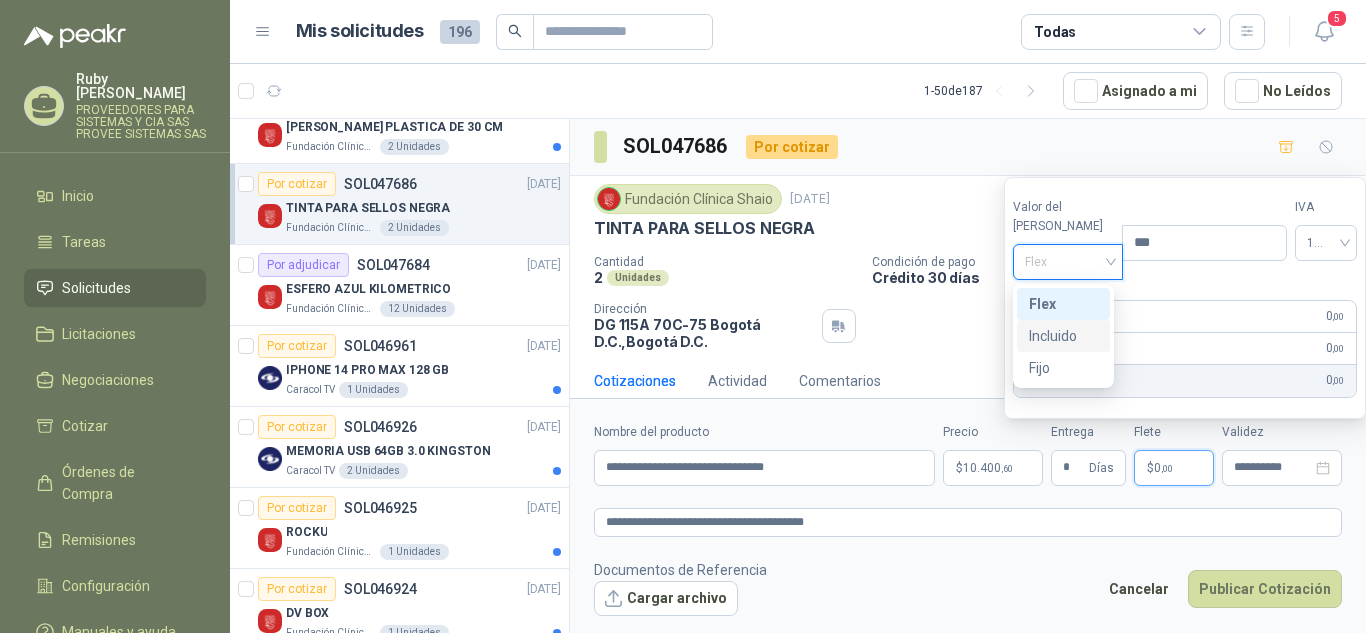 click on "Incluido" at bounding box center (1063, 336) 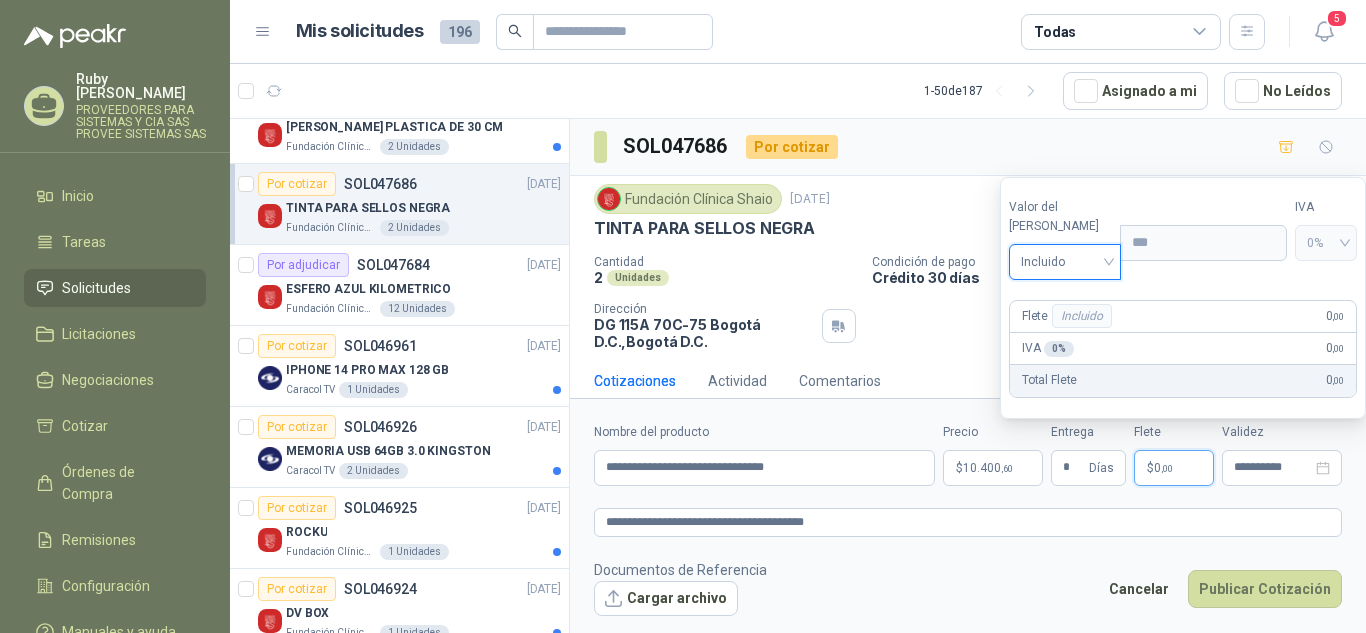 click on "0%" at bounding box center (1326, 243) 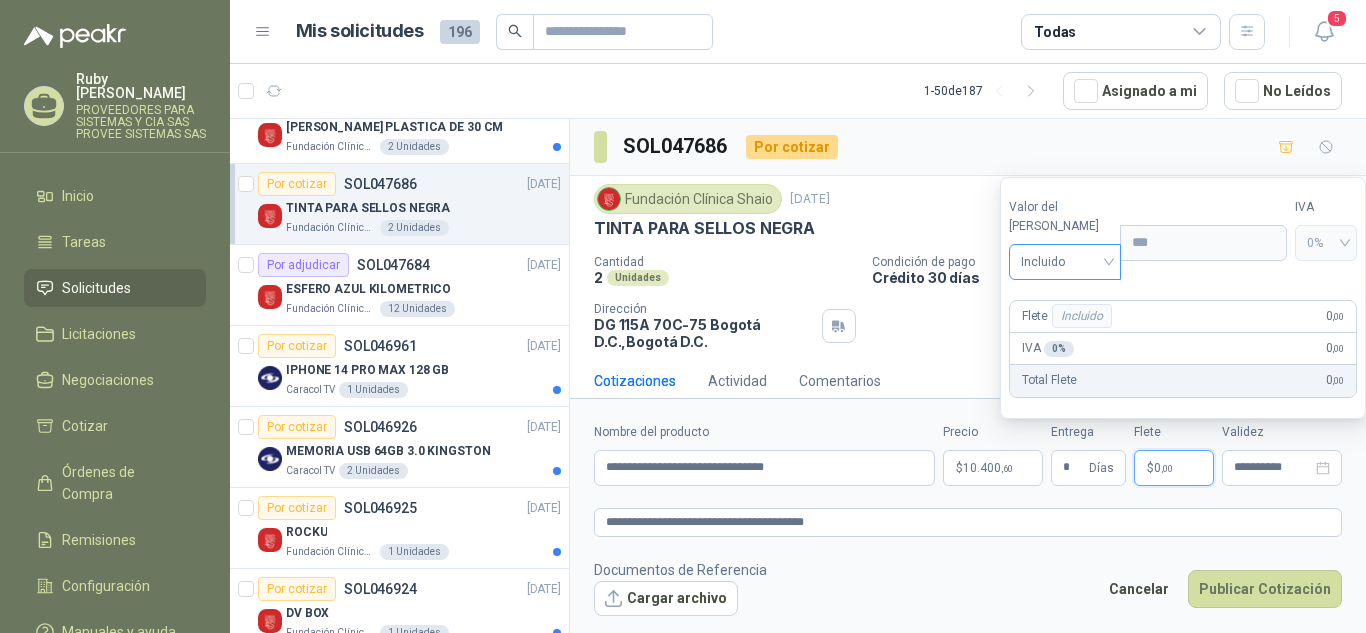 click on "Incluido" at bounding box center (1065, 262) 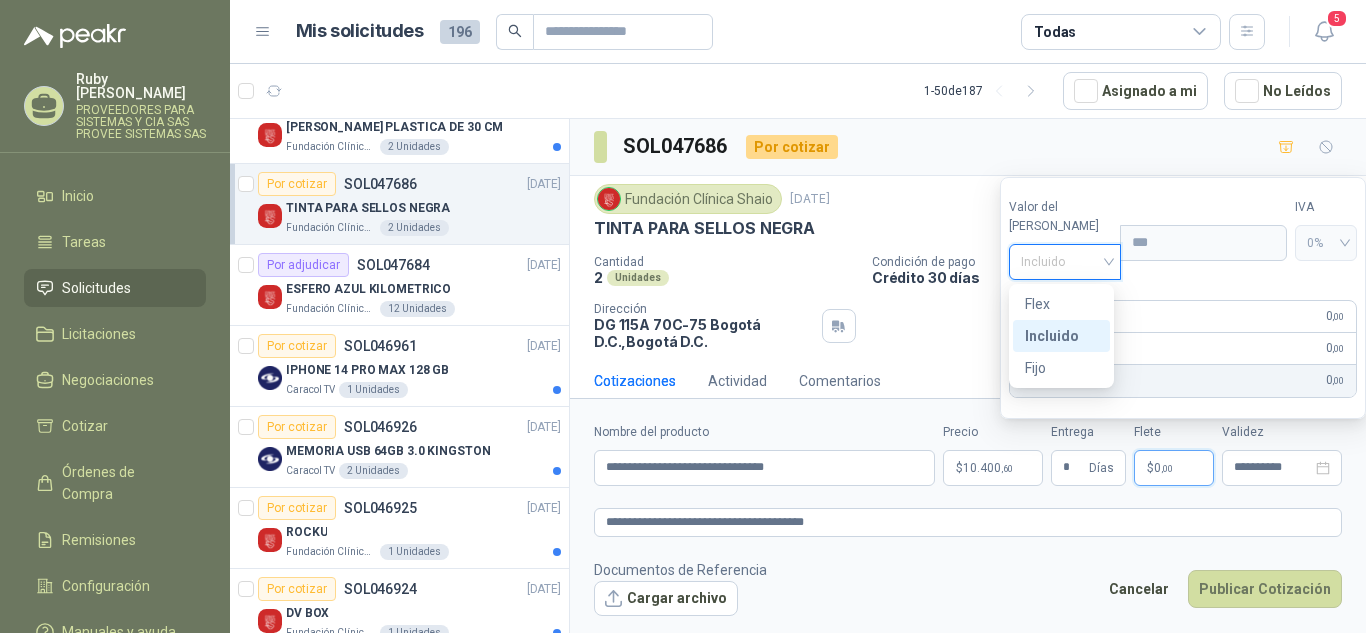 click on "Incluido" at bounding box center [1061, 336] 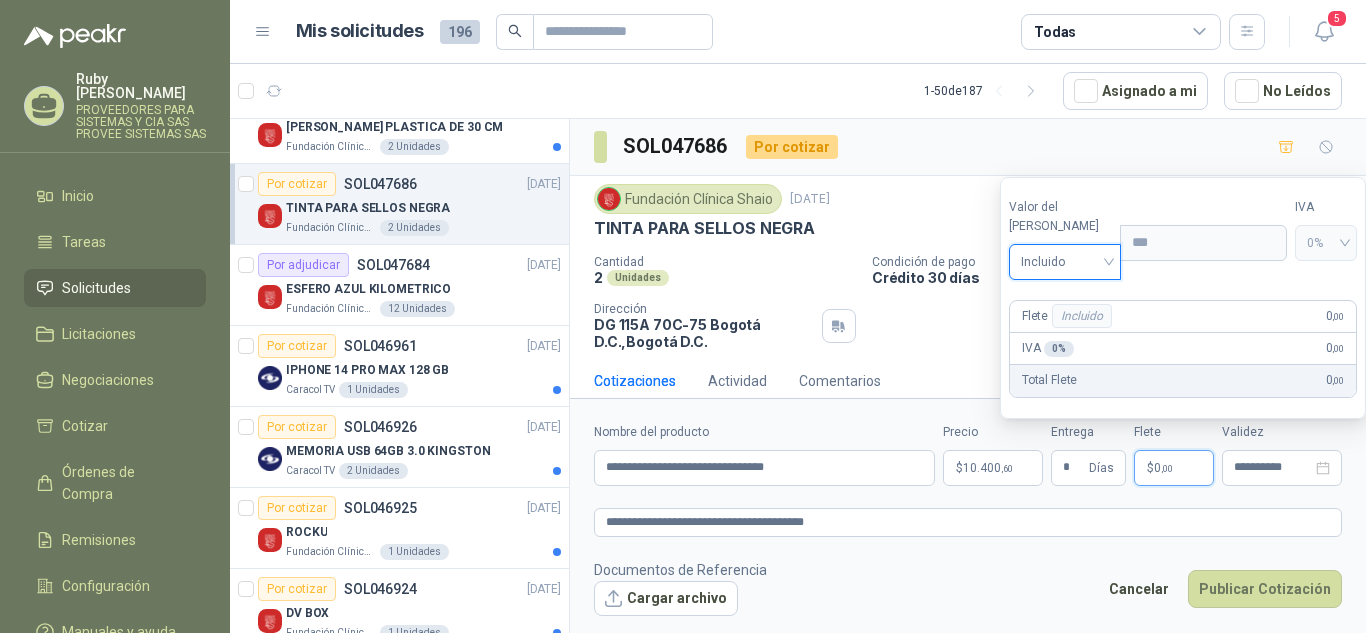 click on "0%" at bounding box center [1326, 243] 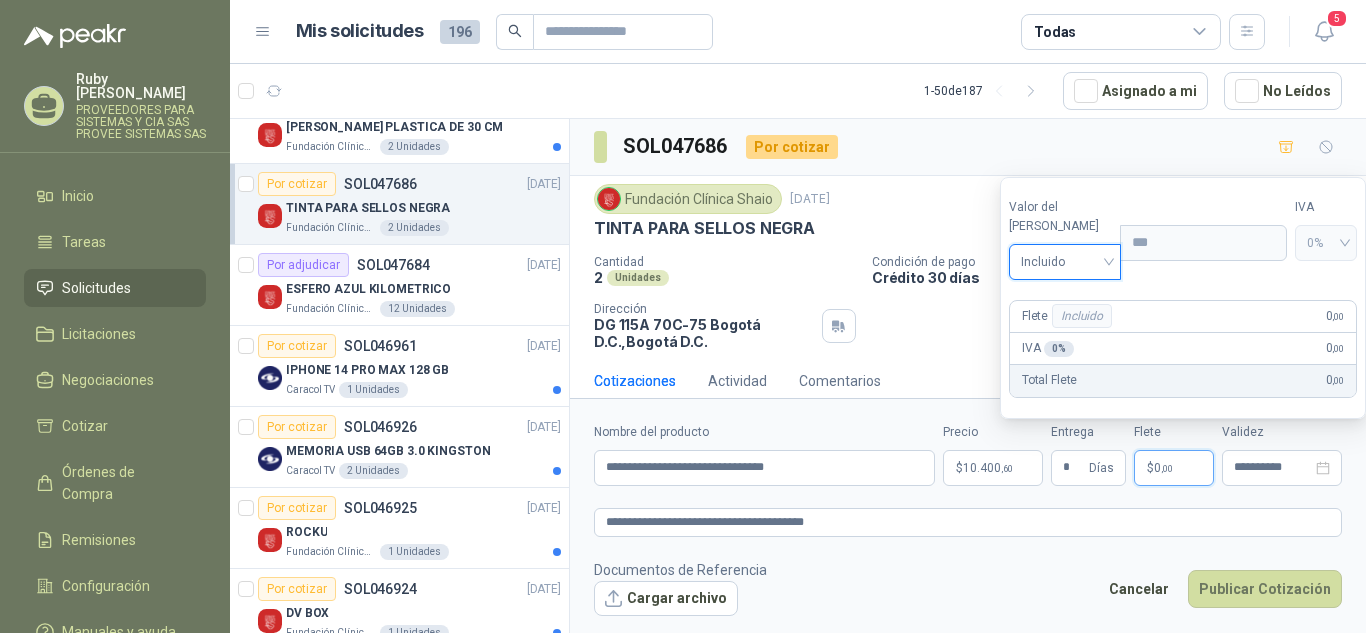 click on "0%" at bounding box center [1326, 243] 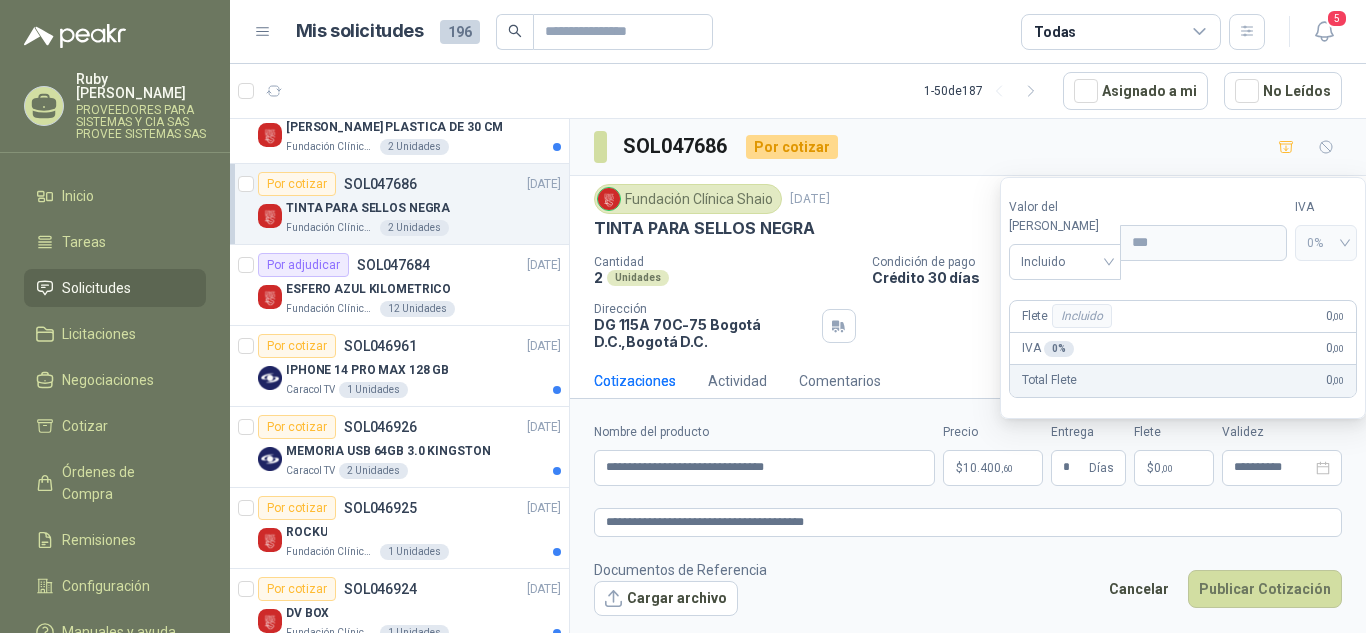 click on "**********" at bounding box center (968, 519) 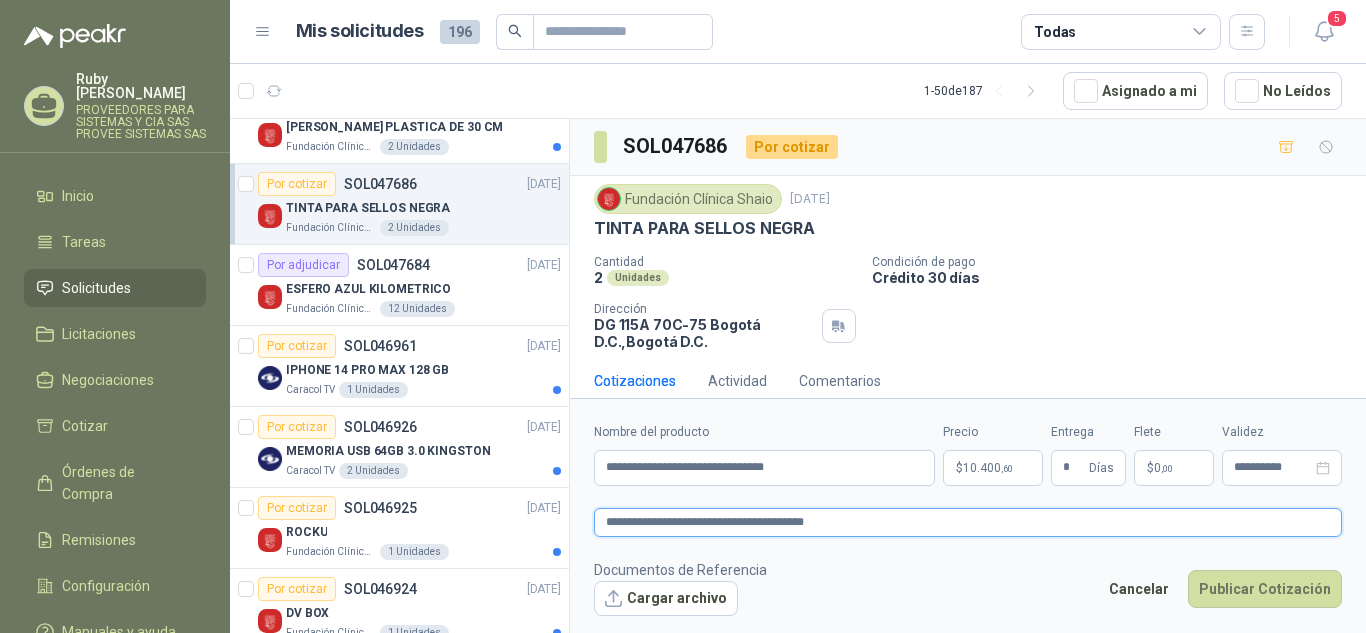 click on "**********" at bounding box center (968, 522) 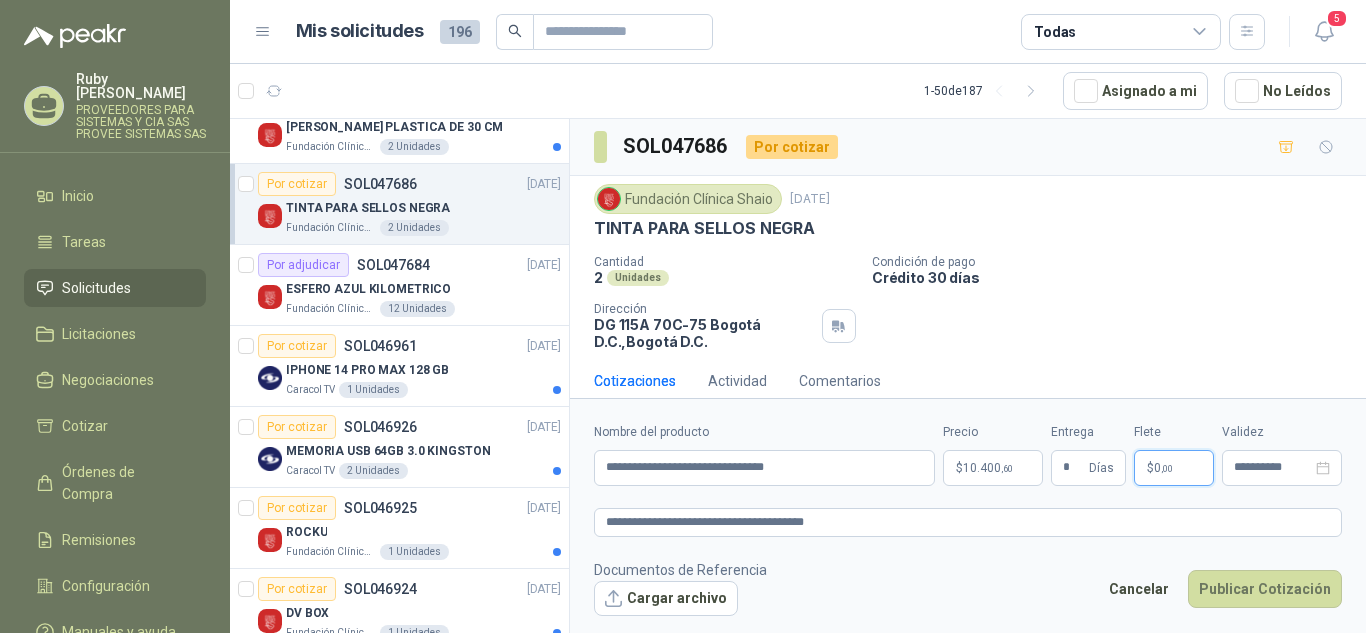 click on "$    0 ,00" at bounding box center [1174, 468] 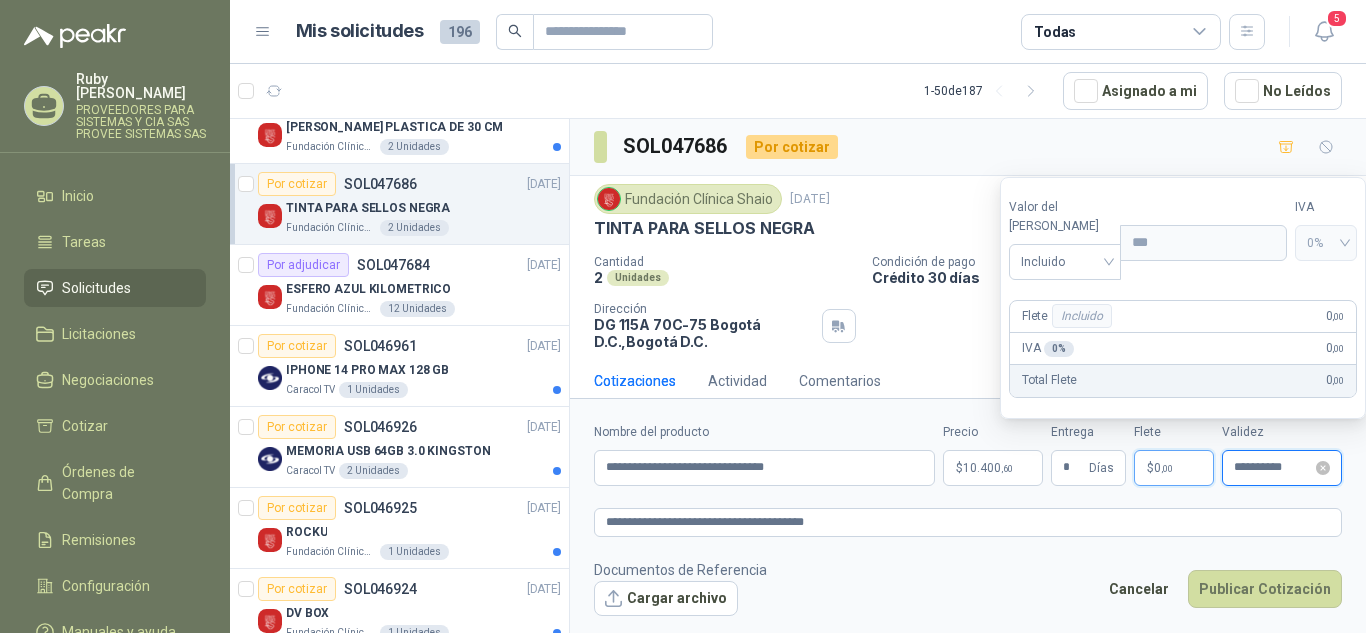 click on "**********" at bounding box center [1273, 467] 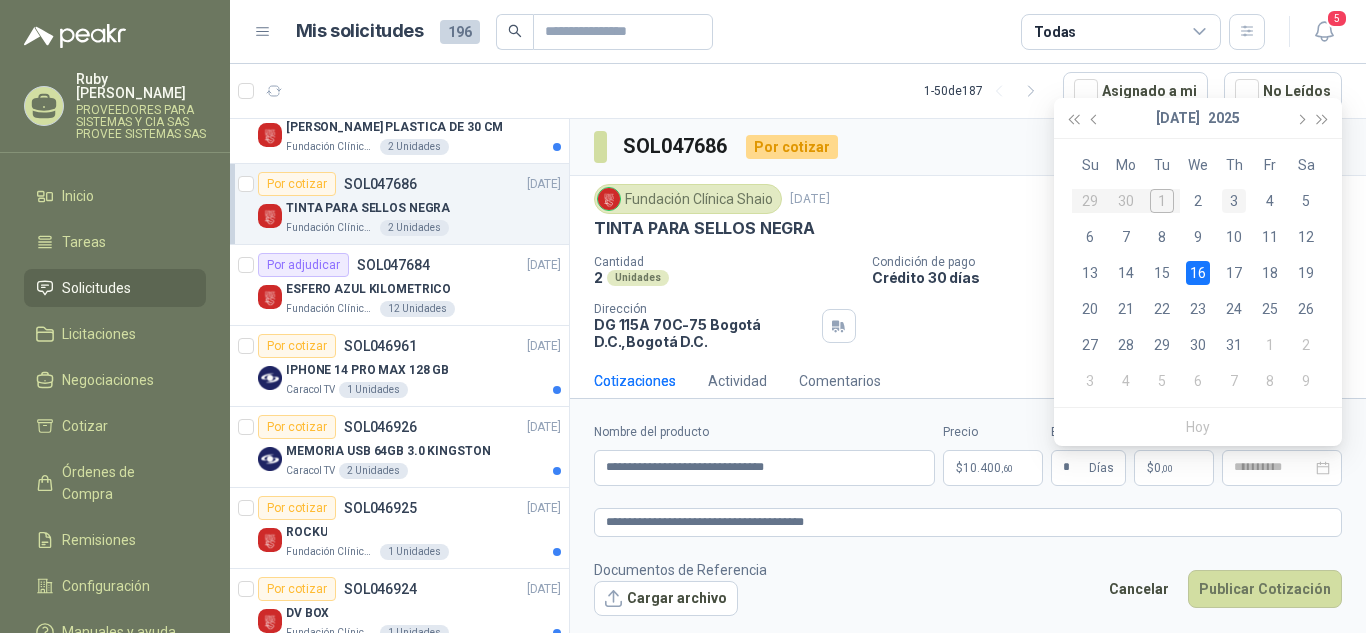 click on "3" at bounding box center [1234, 201] 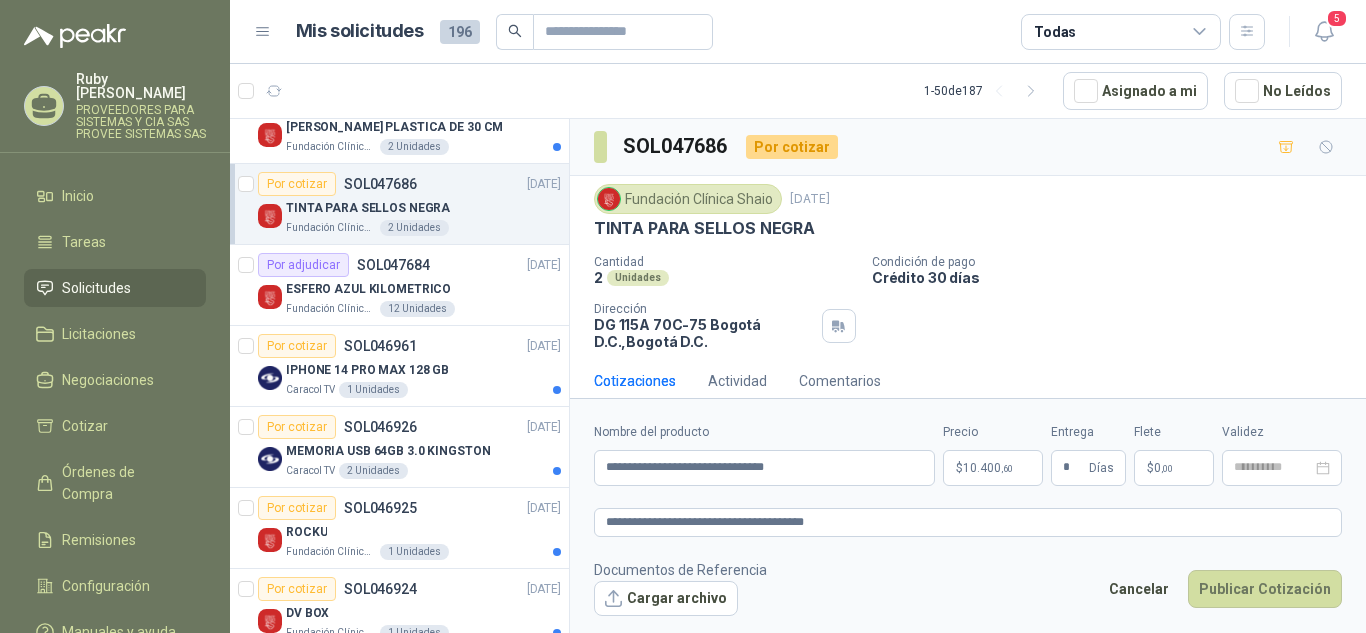type on "**********" 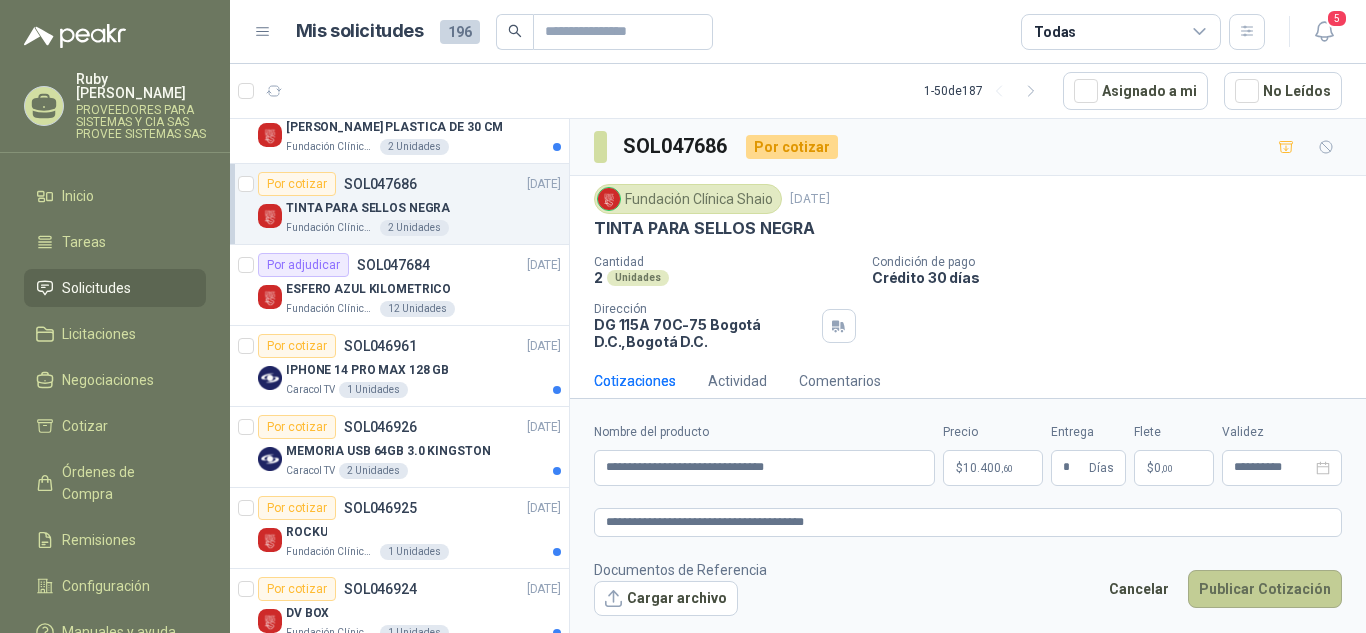 click on "Publicar Cotización" at bounding box center [1265, 589] 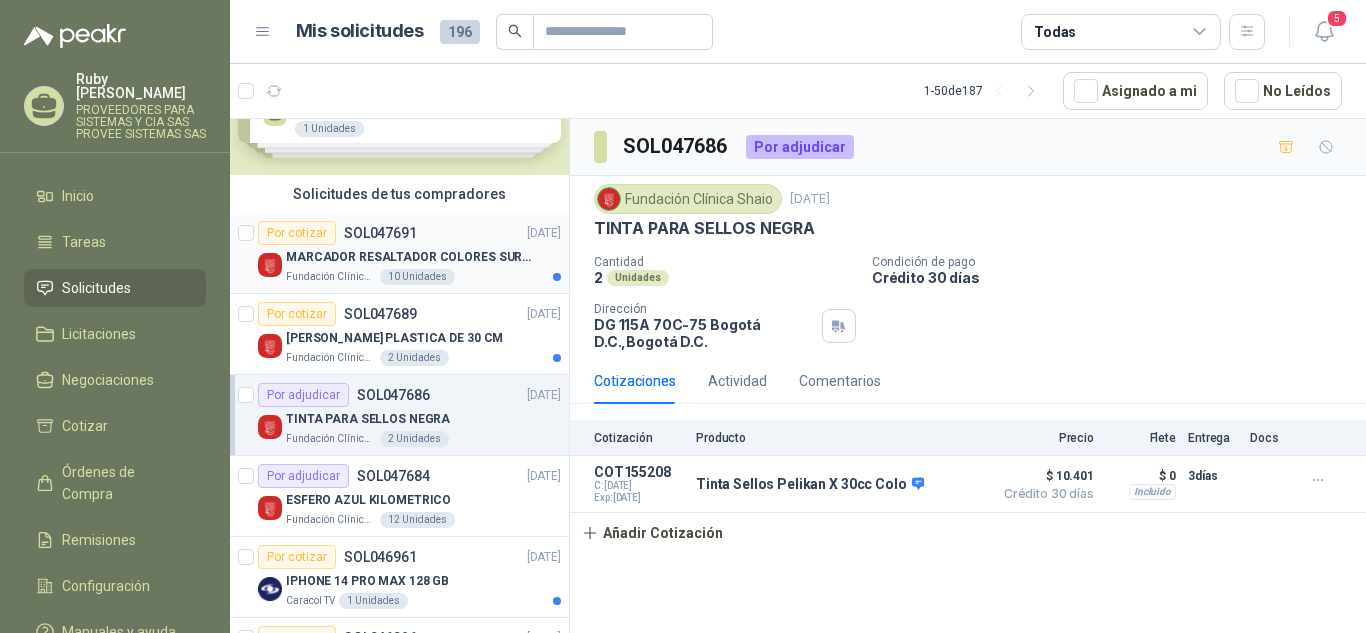 scroll, scrollTop: 0, scrollLeft: 0, axis: both 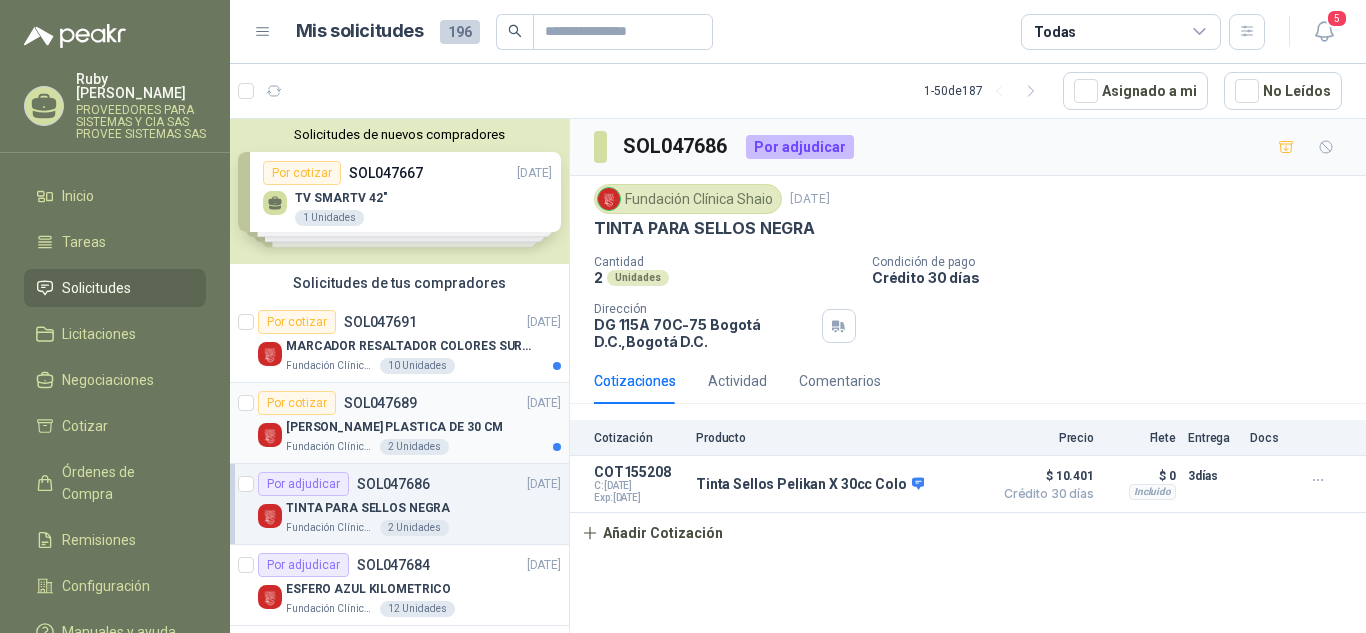 click on "Por cotizar" at bounding box center [297, 403] 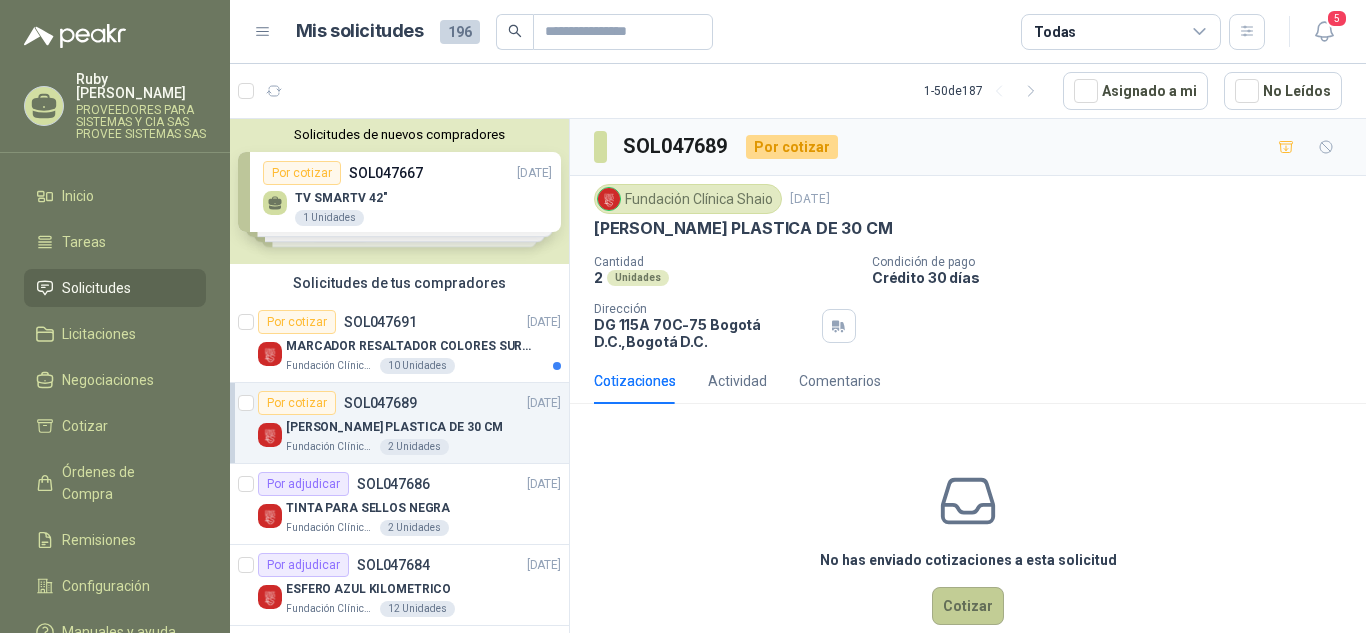 click on "Cotizar" at bounding box center (968, 606) 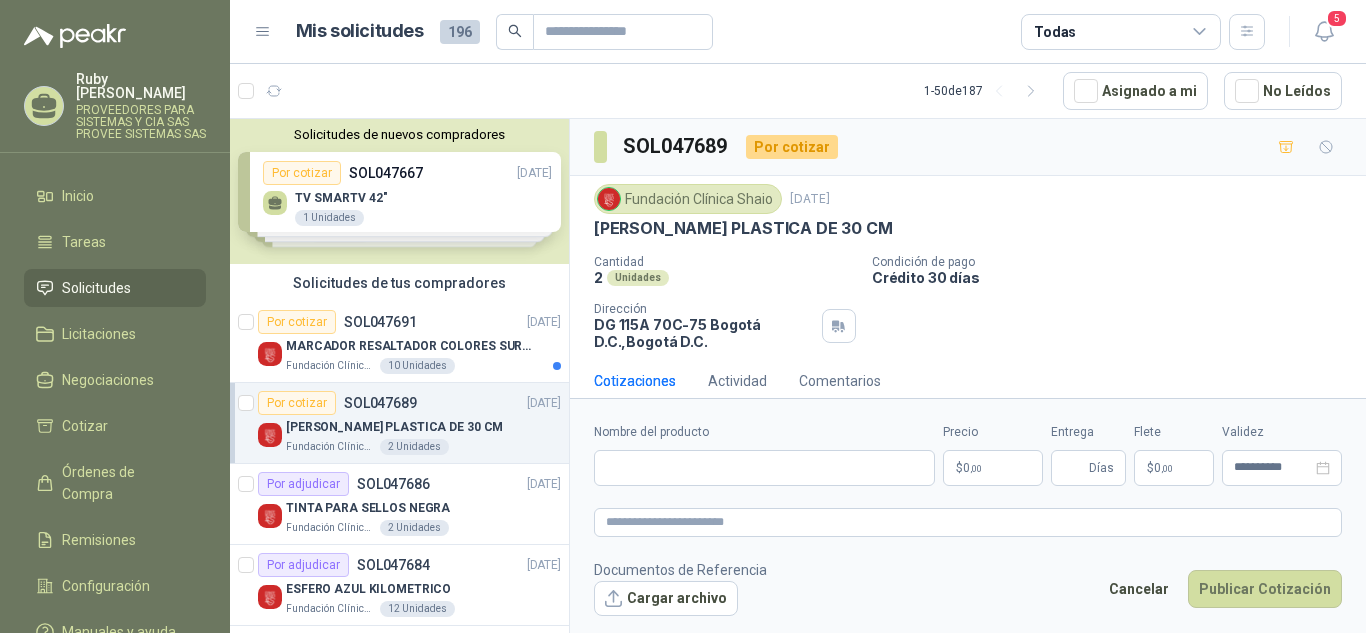 type 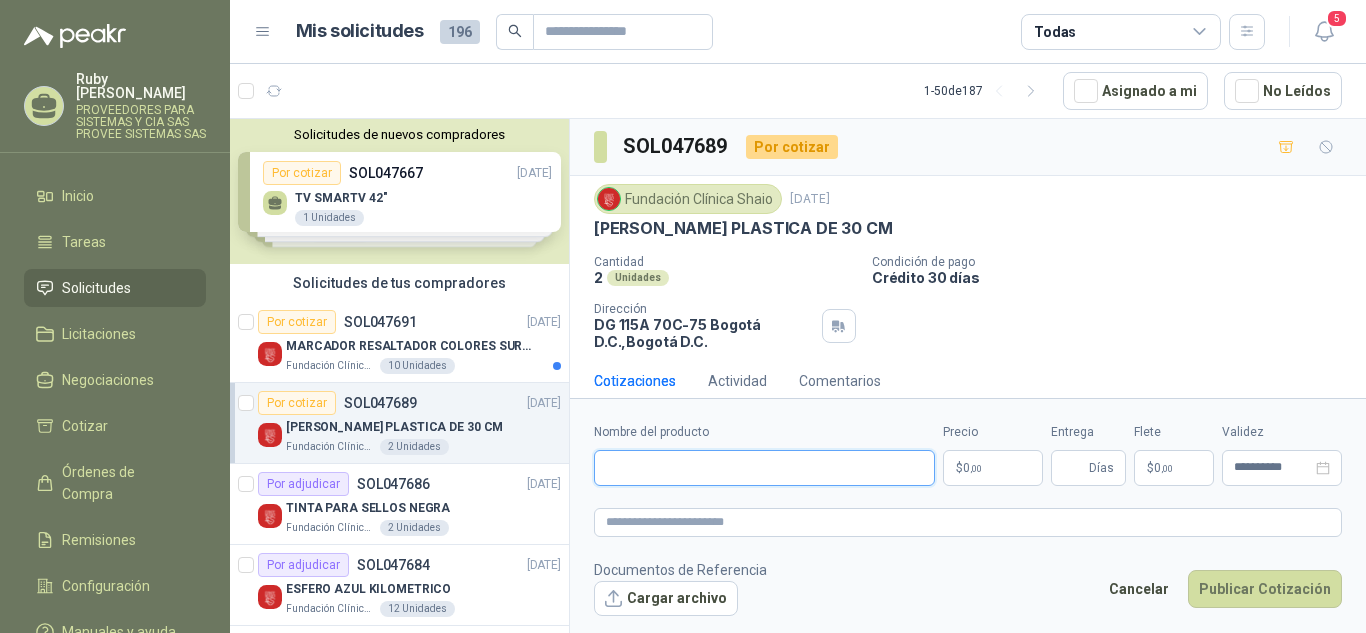 click on "Nombre del producto" at bounding box center [764, 468] 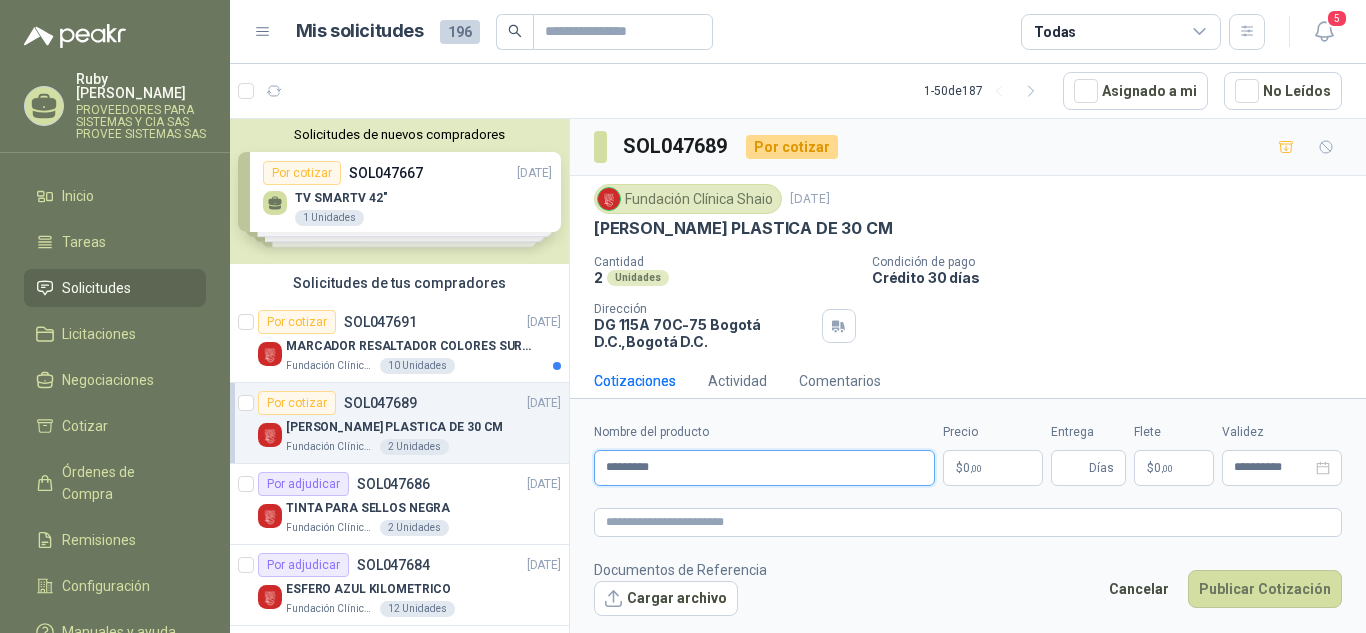 paste on "**********" 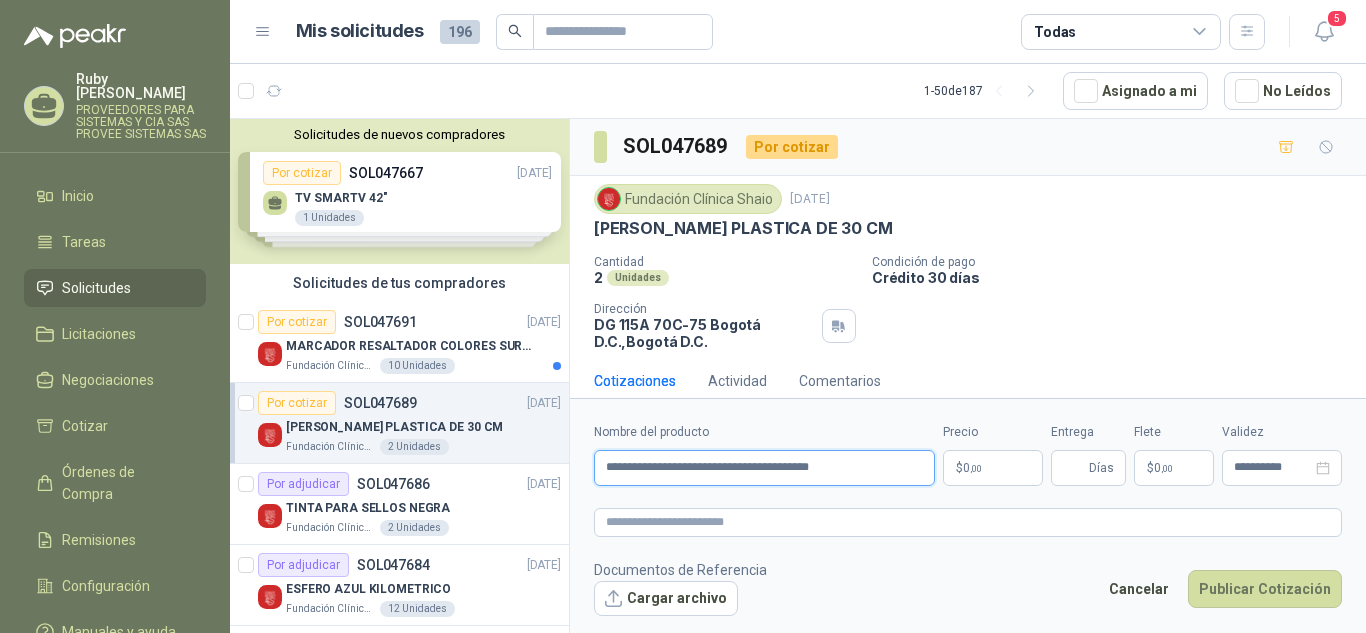 type on "**********" 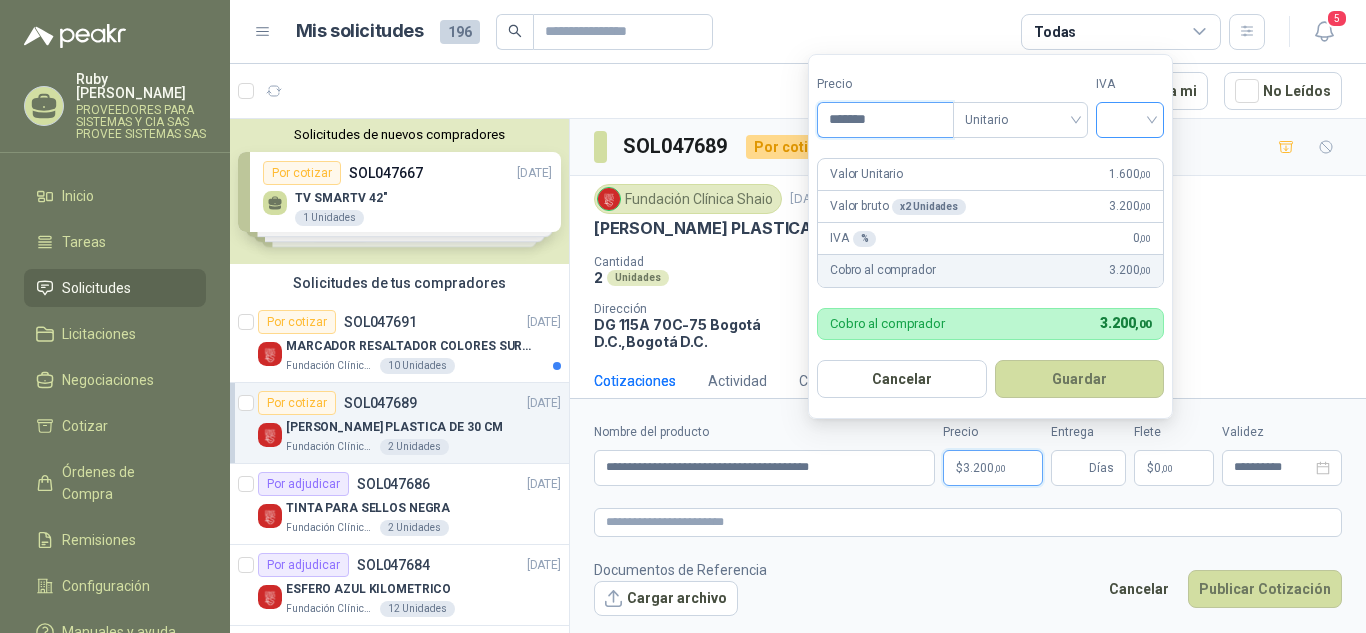 click at bounding box center [1130, 120] 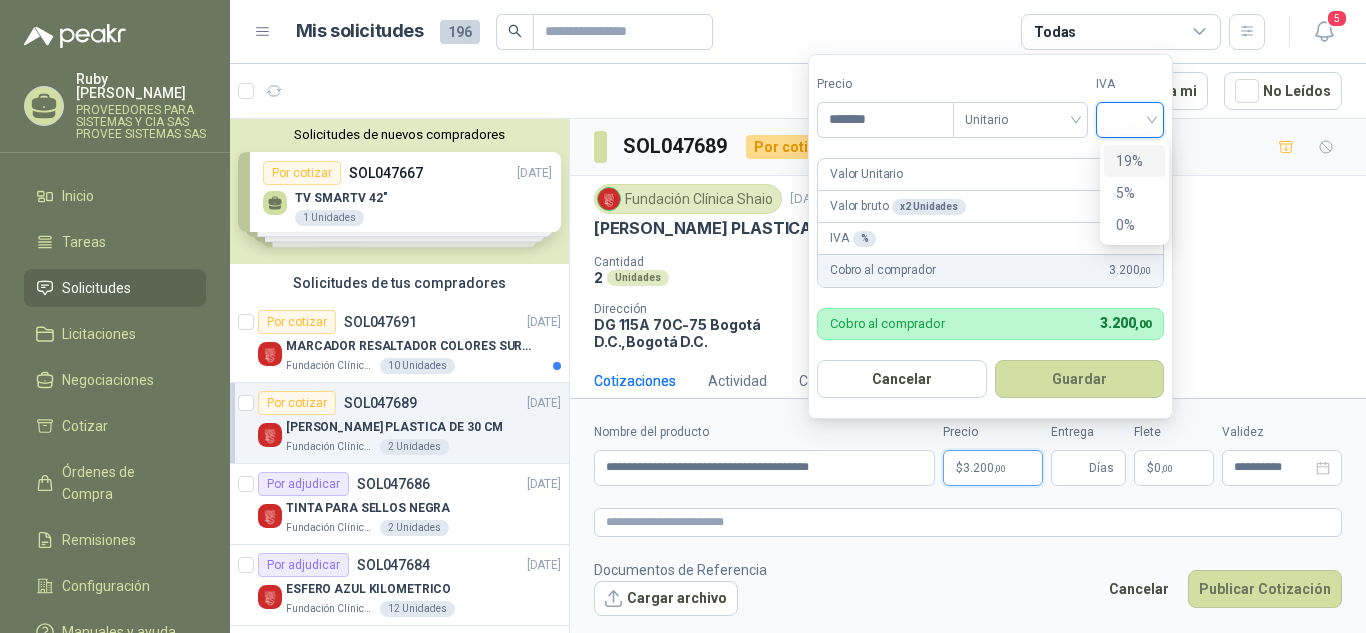 click on "19%" at bounding box center (1134, 161) 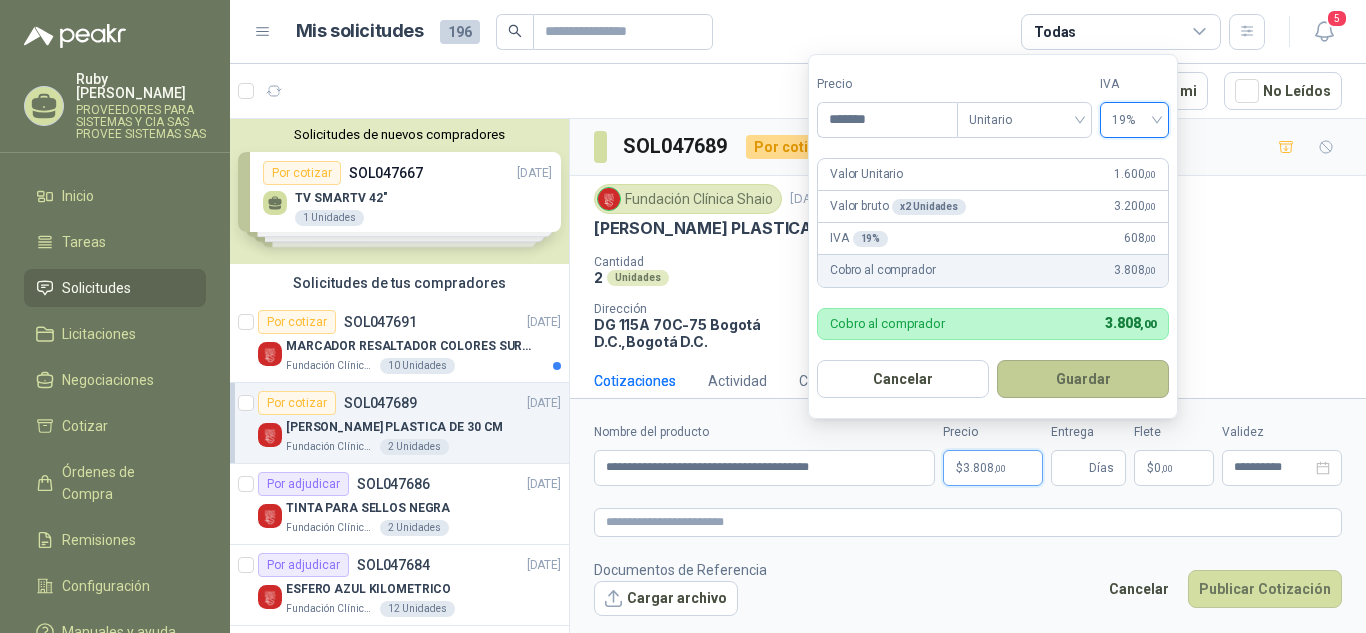 click on "Guardar" at bounding box center [1083, 379] 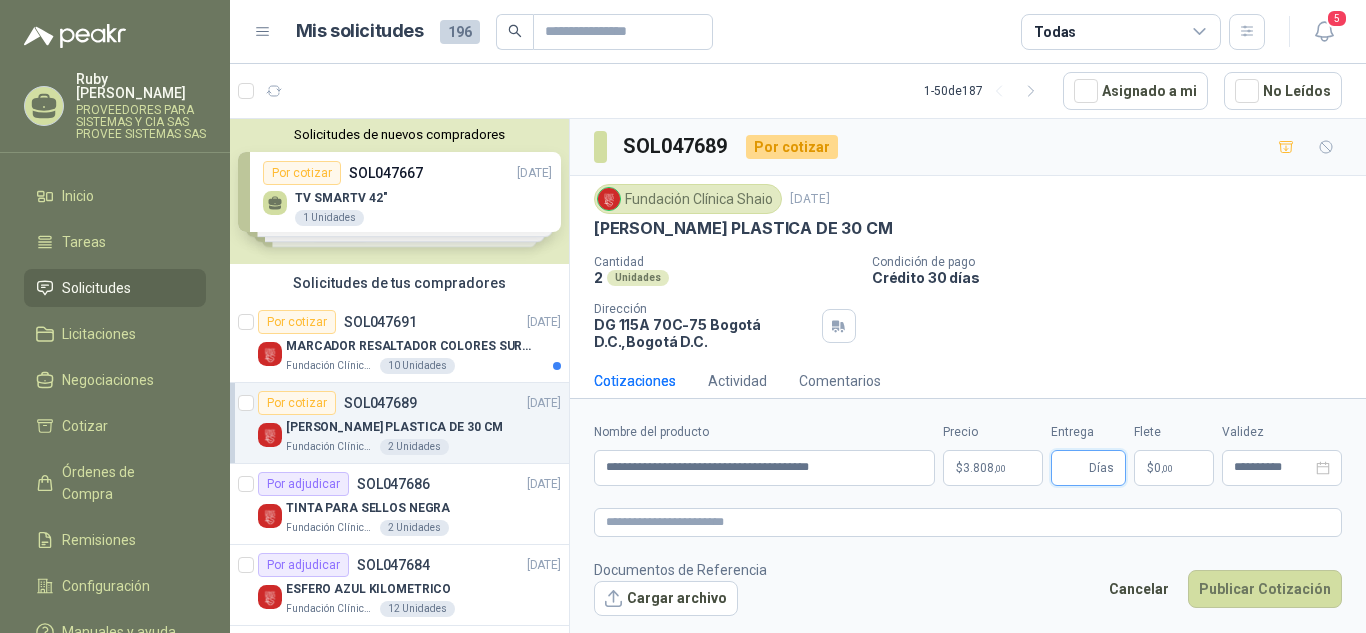 click on "Entrega" at bounding box center (1074, 468) 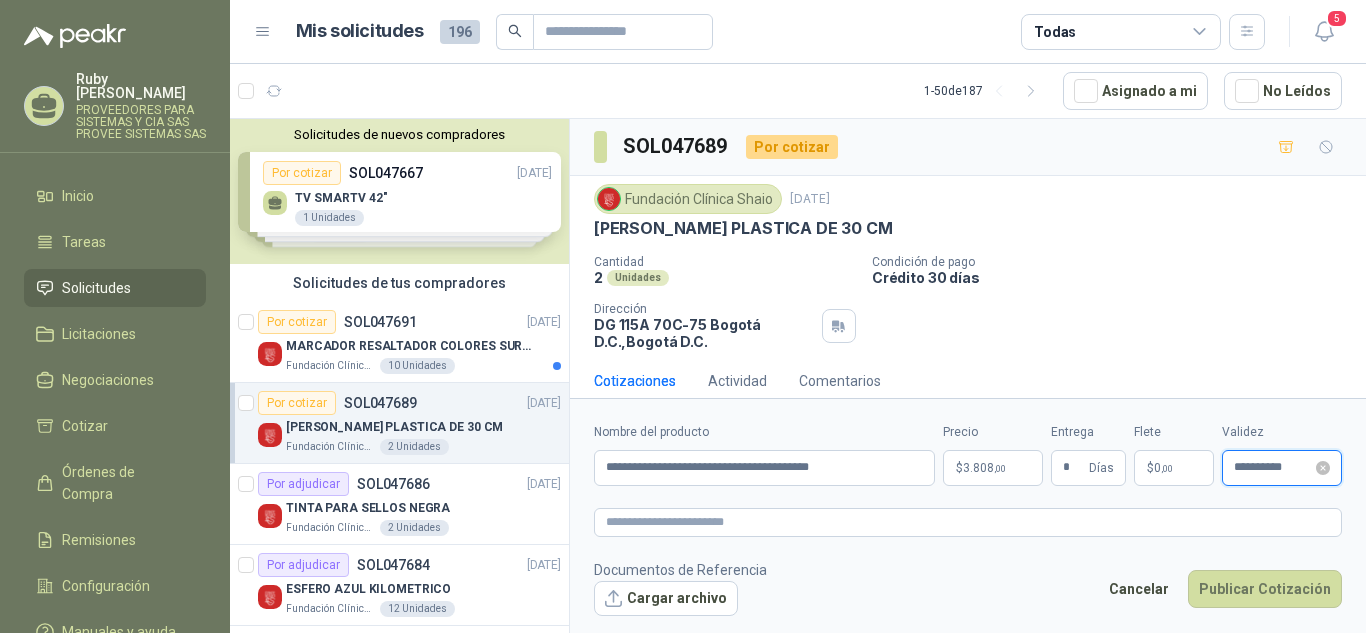 click on "**********" at bounding box center [1273, 467] 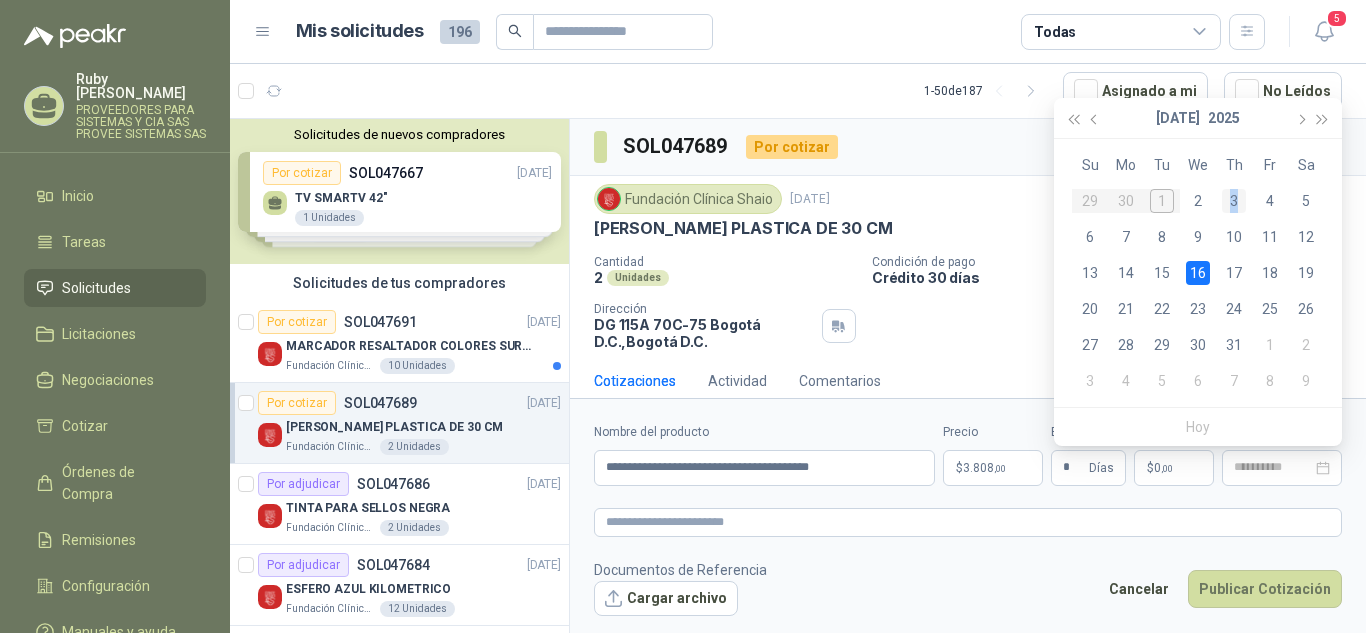 click on "3" at bounding box center [1234, 201] 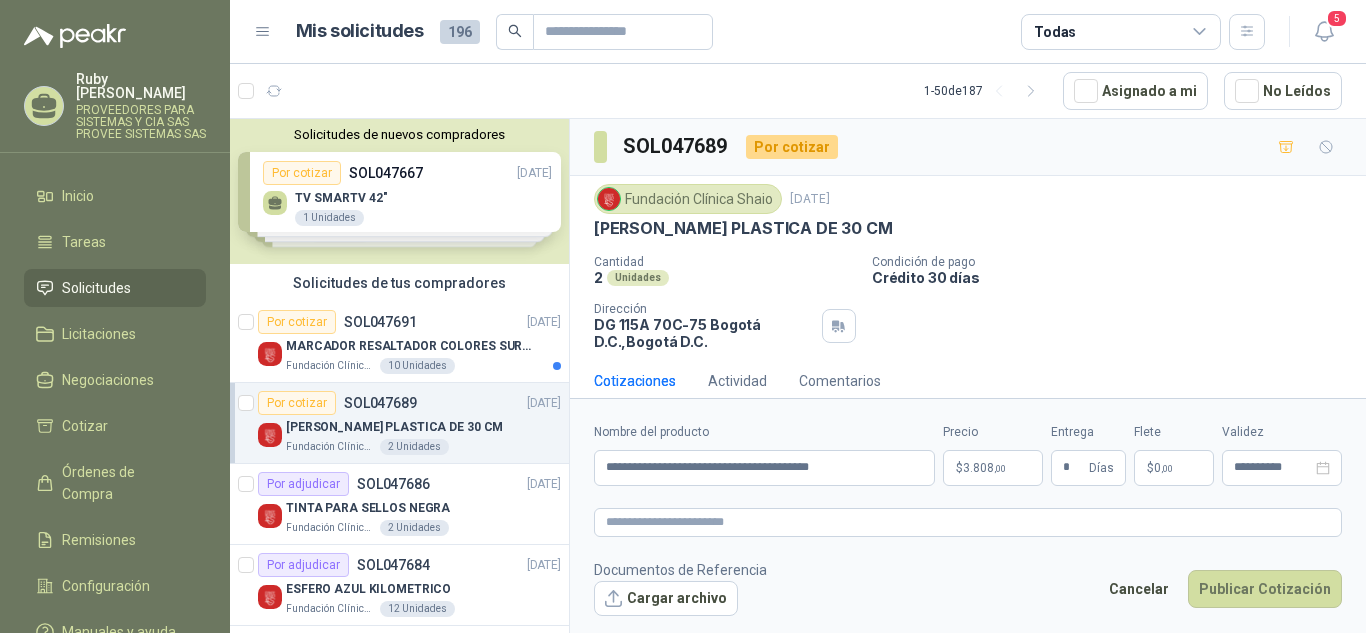 type on "**********" 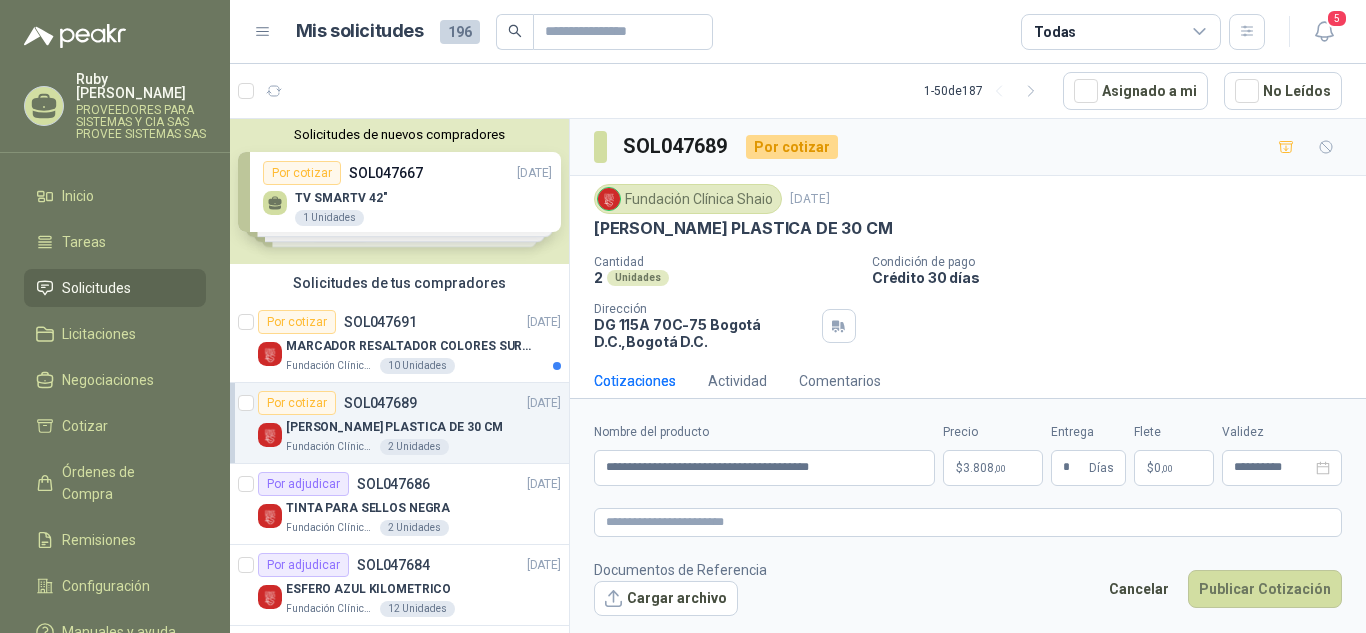 click on "$    0 ,00" at bounding box center (1174, 468) 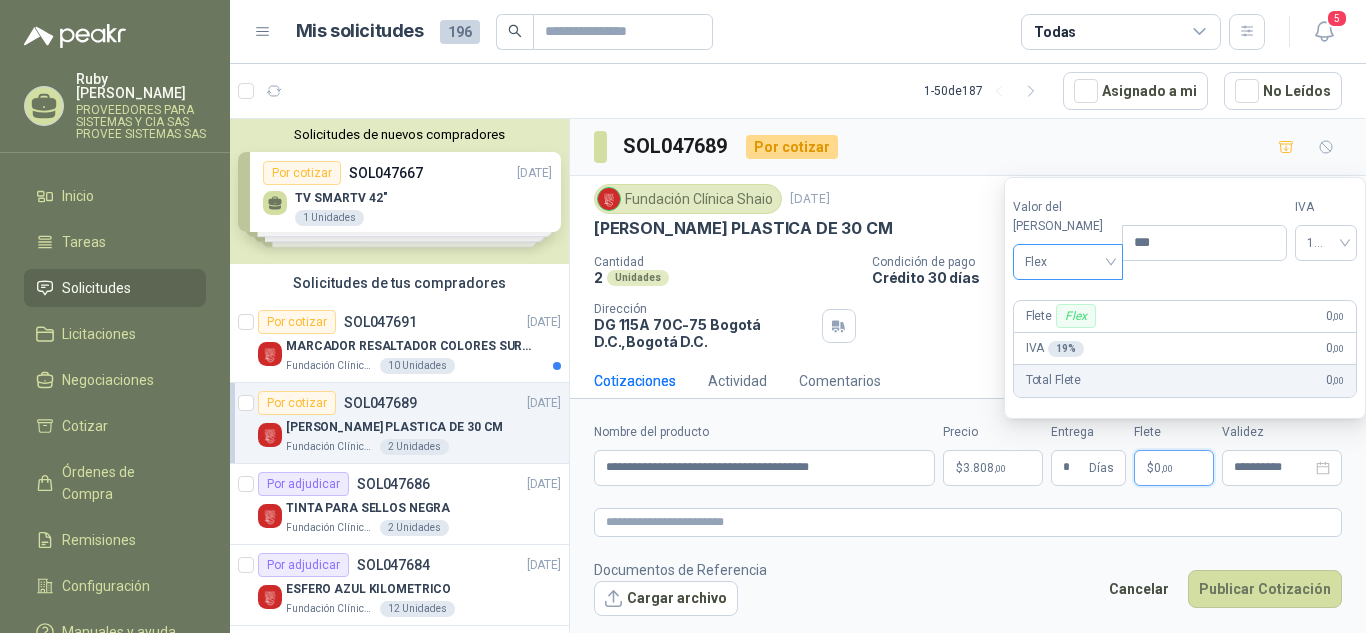 click on "Flex" at bounding box center [1068, 262] 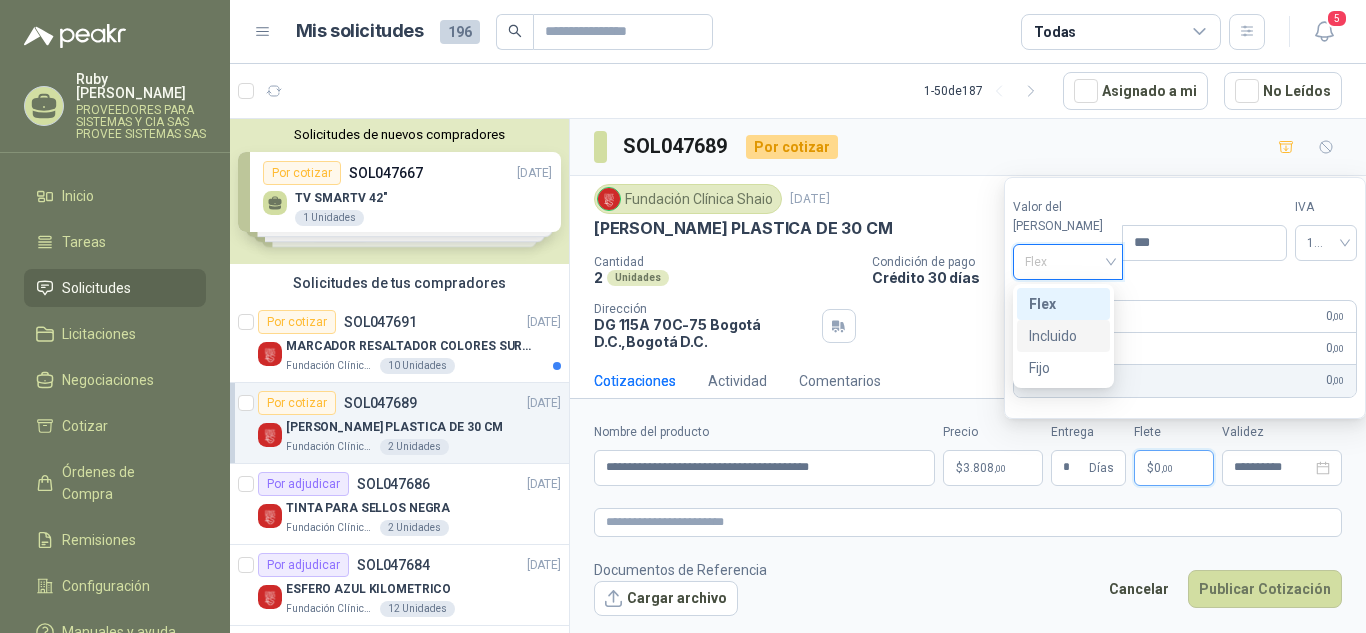 click on "Incluido" at bounding box center [1063, 336] 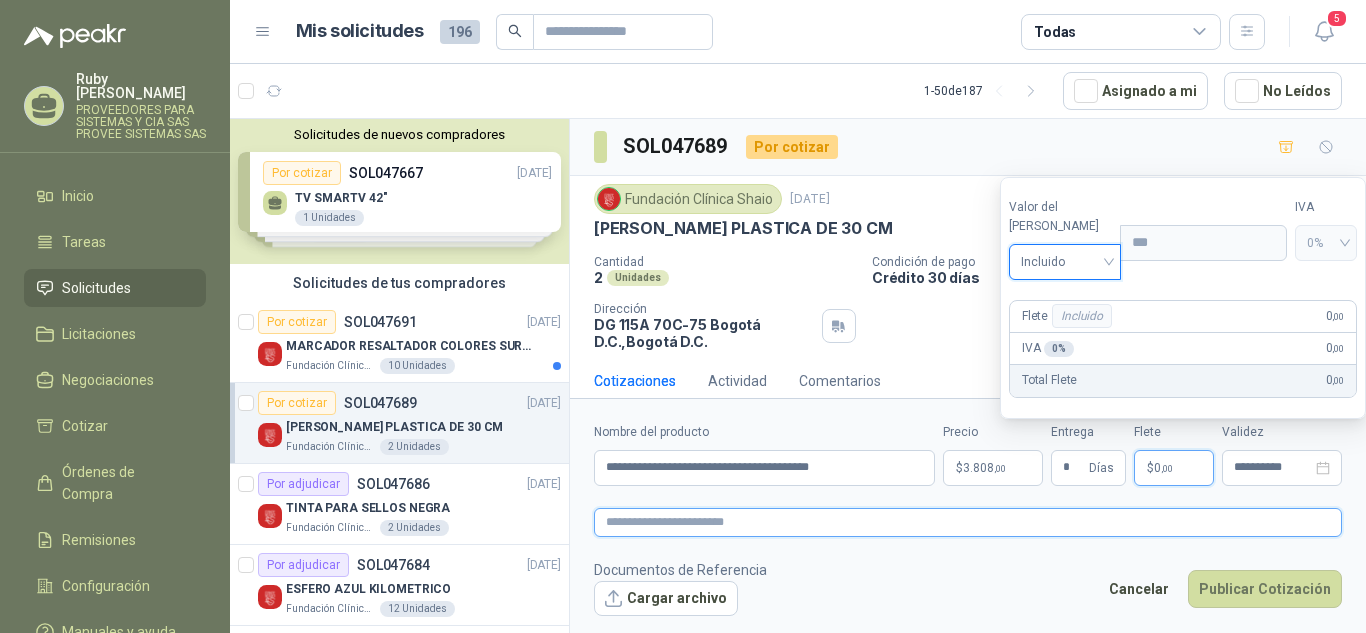 click at bounding box center (968, 522) 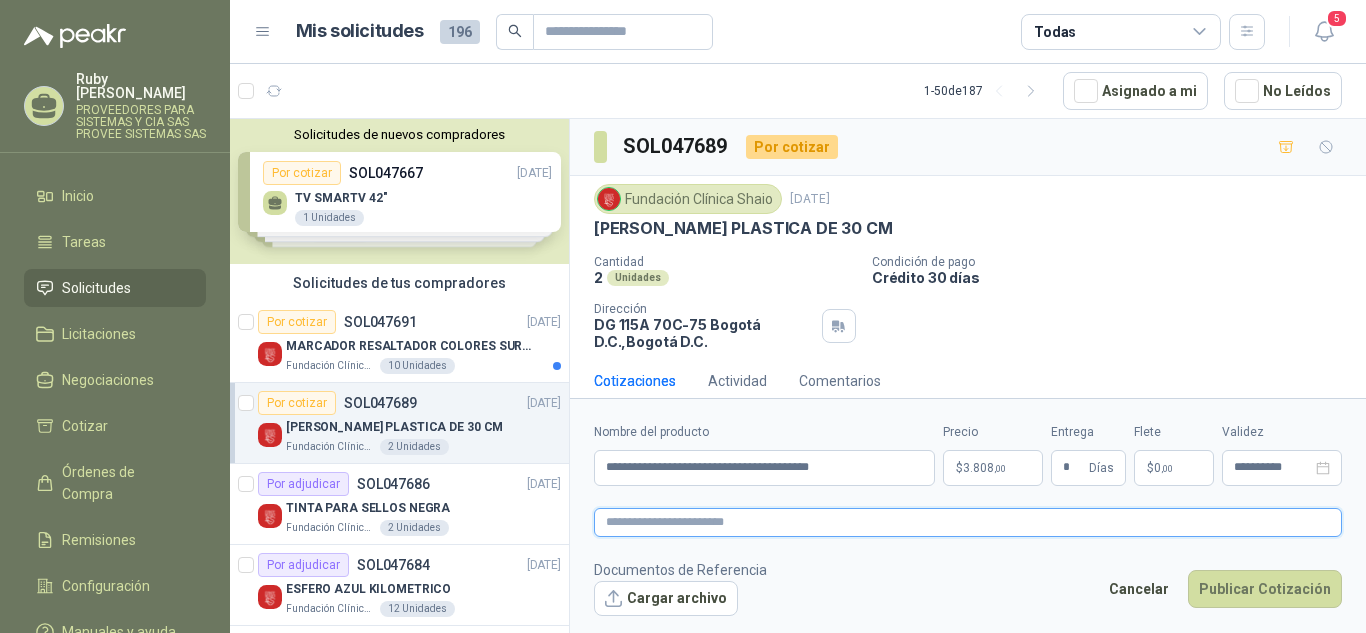 paste on "**********" 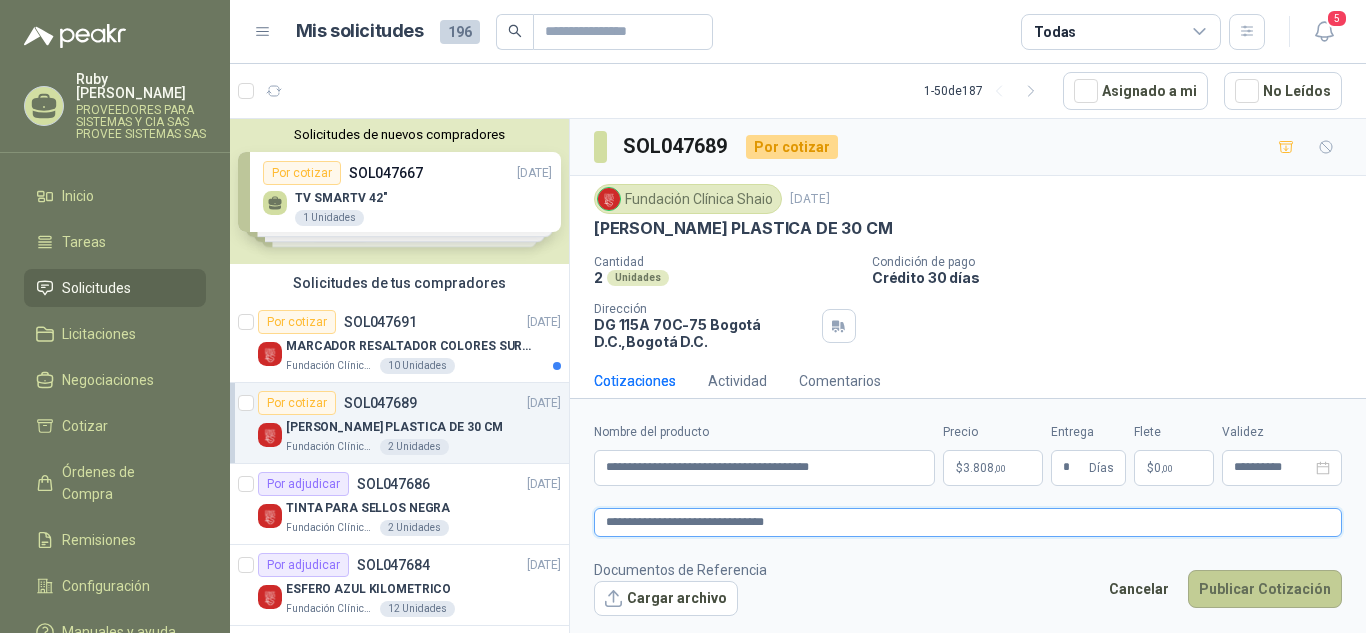type on "**********" 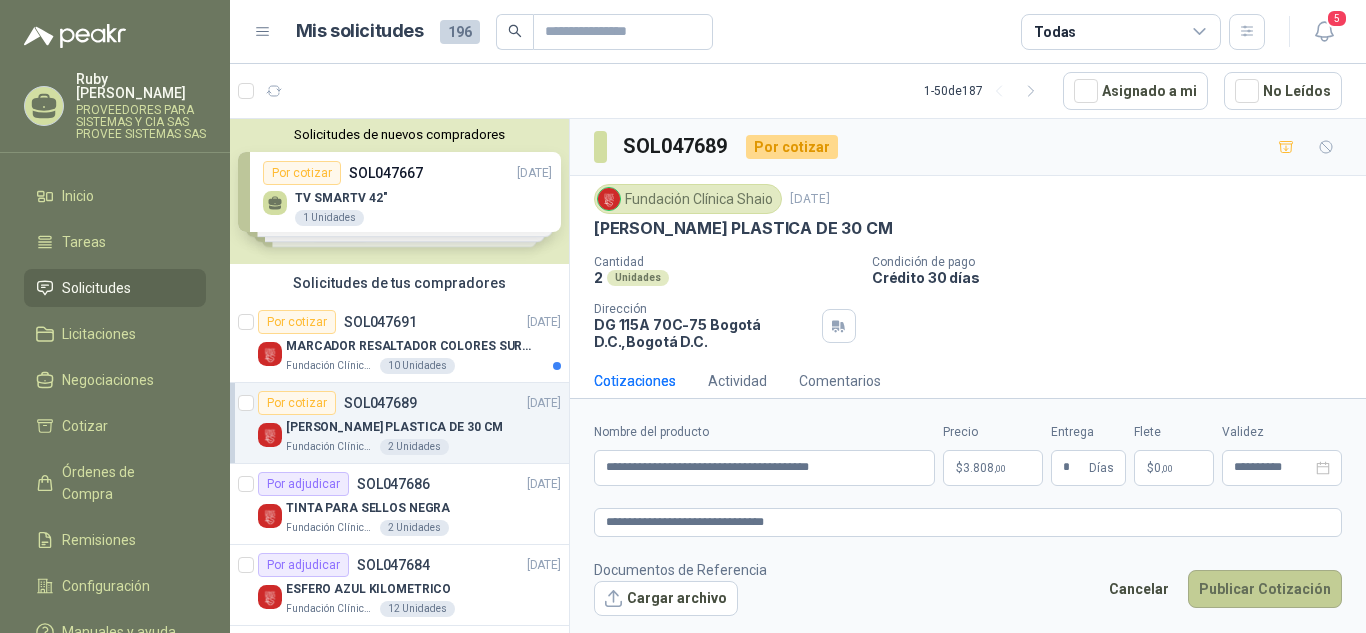 click on "Publicar Cotización" at bounding box center [1265, 589] 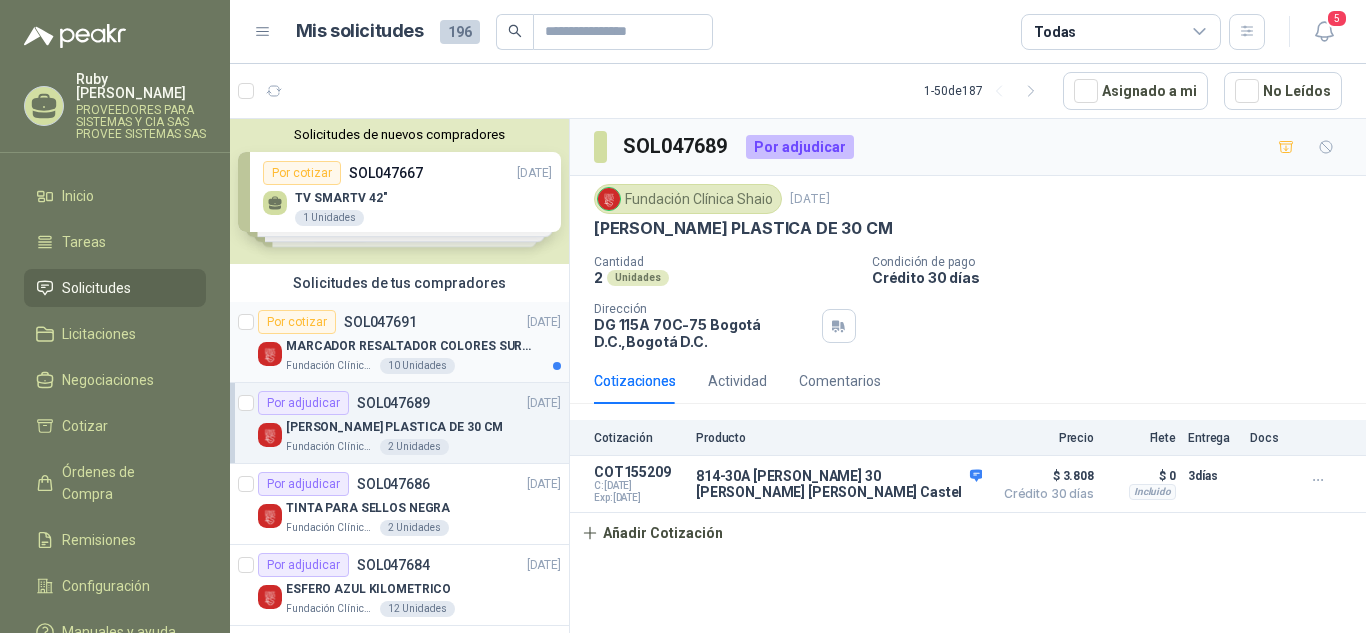 click on "Por cotizar" at bounding box center (297, 322) 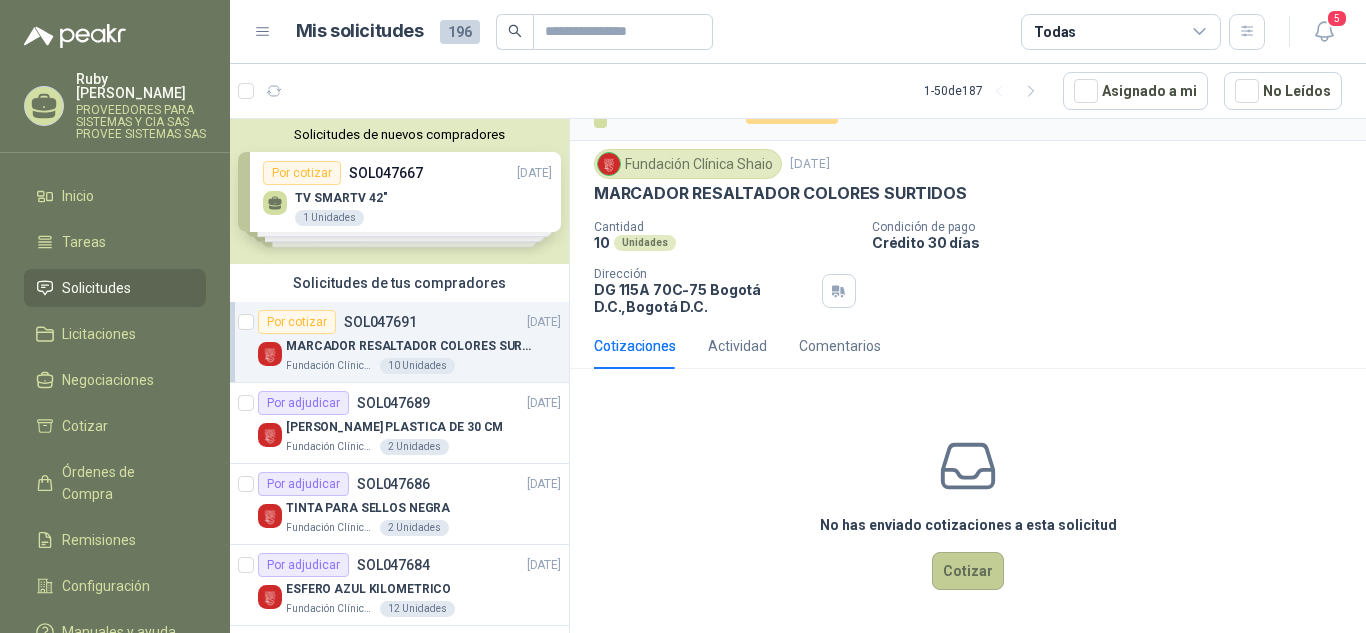 click on "Cotizar" at bounding box center (968, 571) 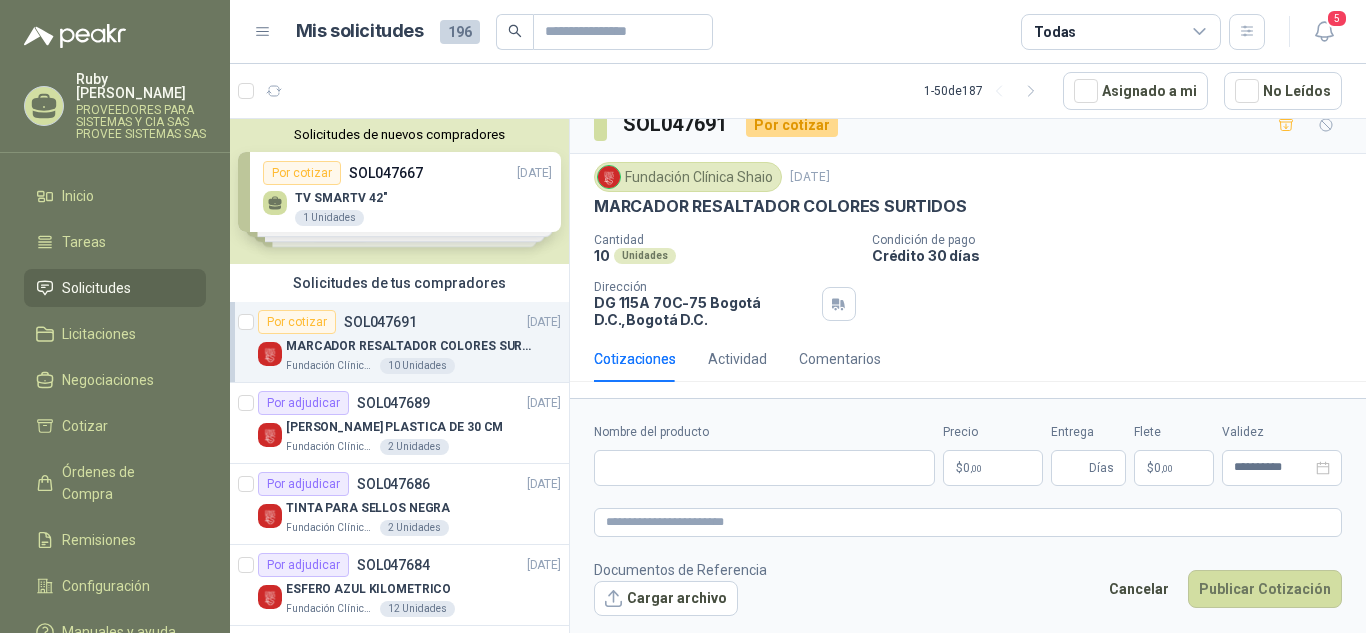 type 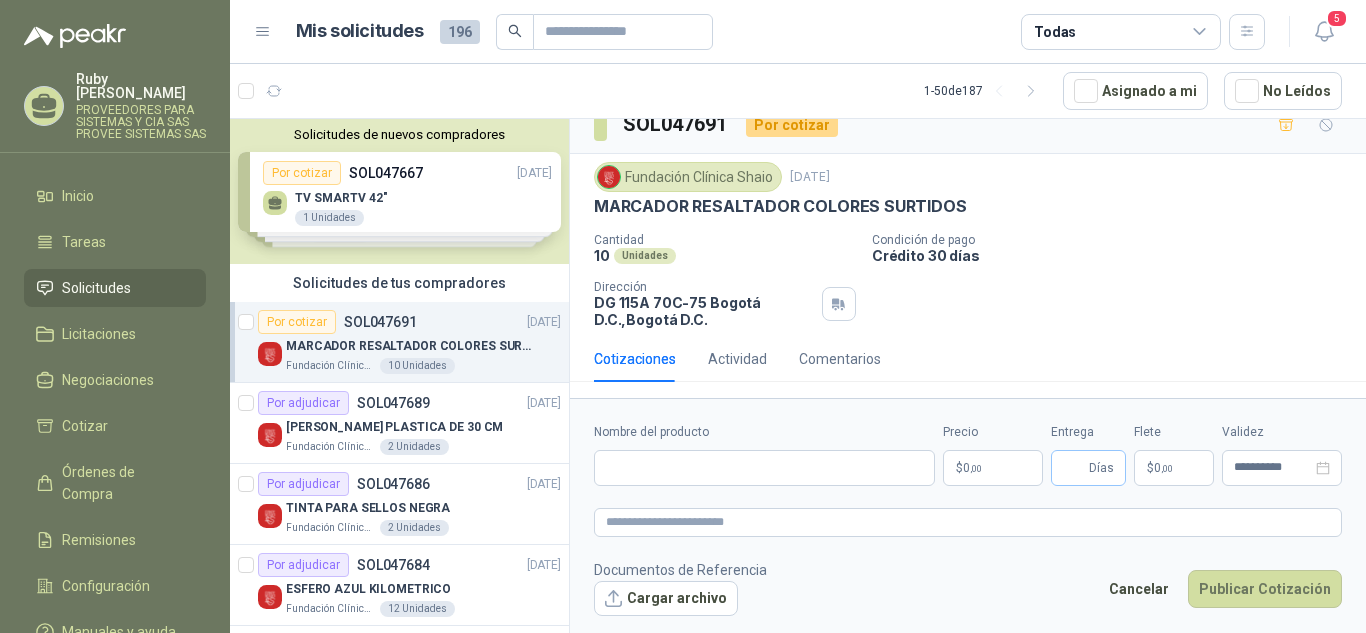 scroll, scrollTop: 22, scrollLeft: 0, axis: vertical 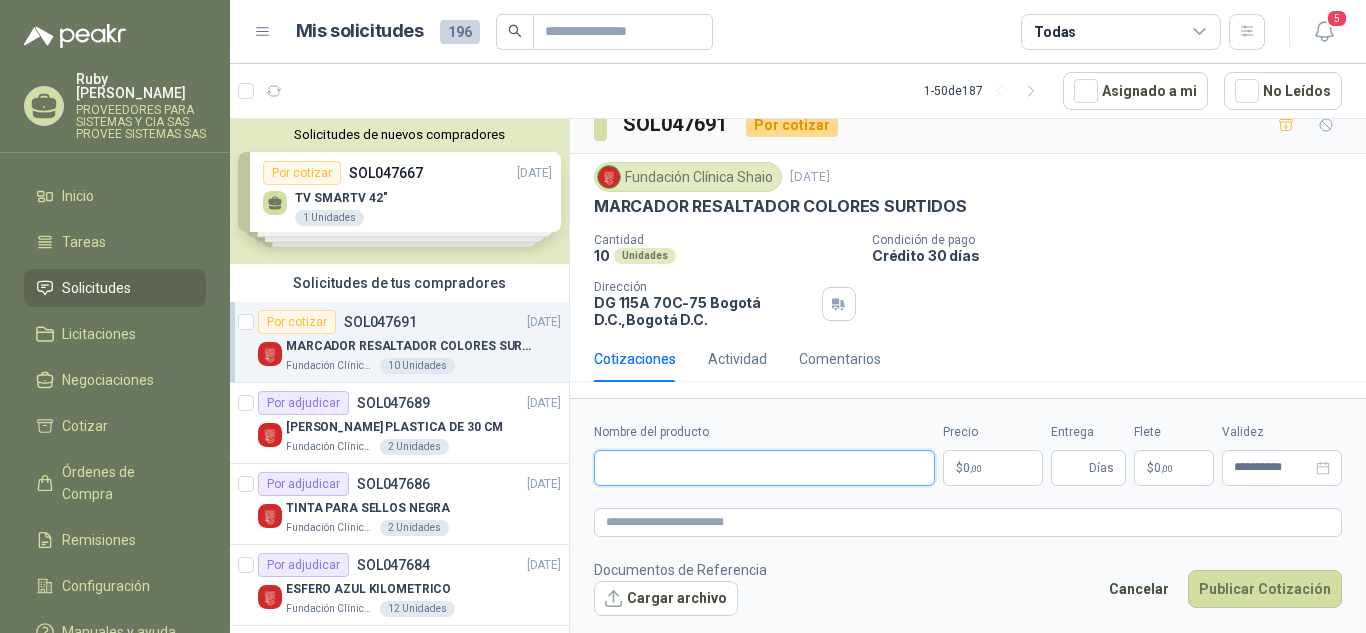click on "Nombre del producto" at bounding box center [764, 468] 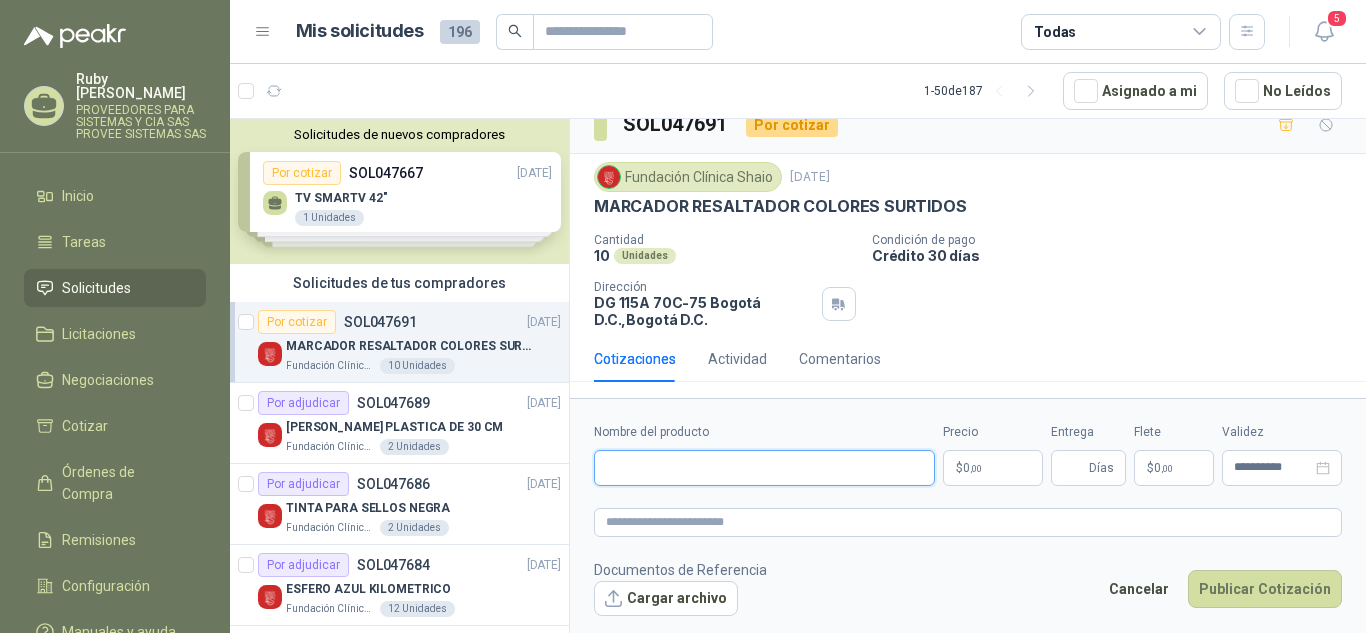paste on "**********" 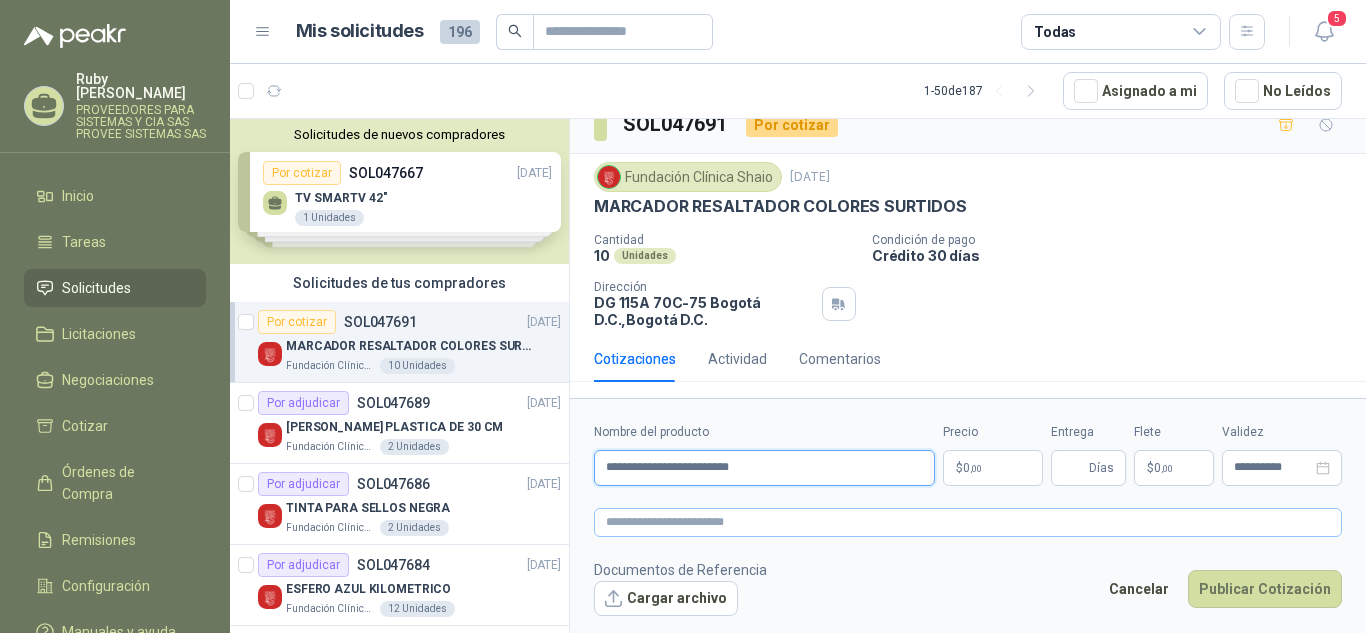 type on "**********" 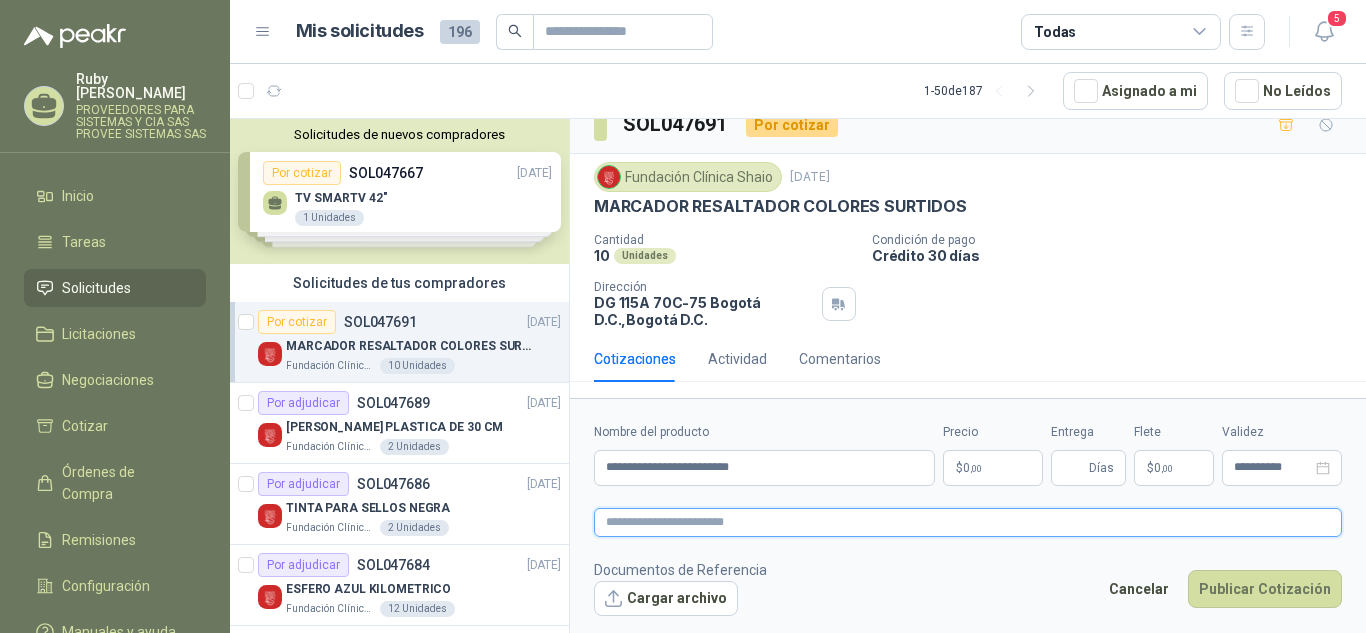 click at bounding box center (968, 522) 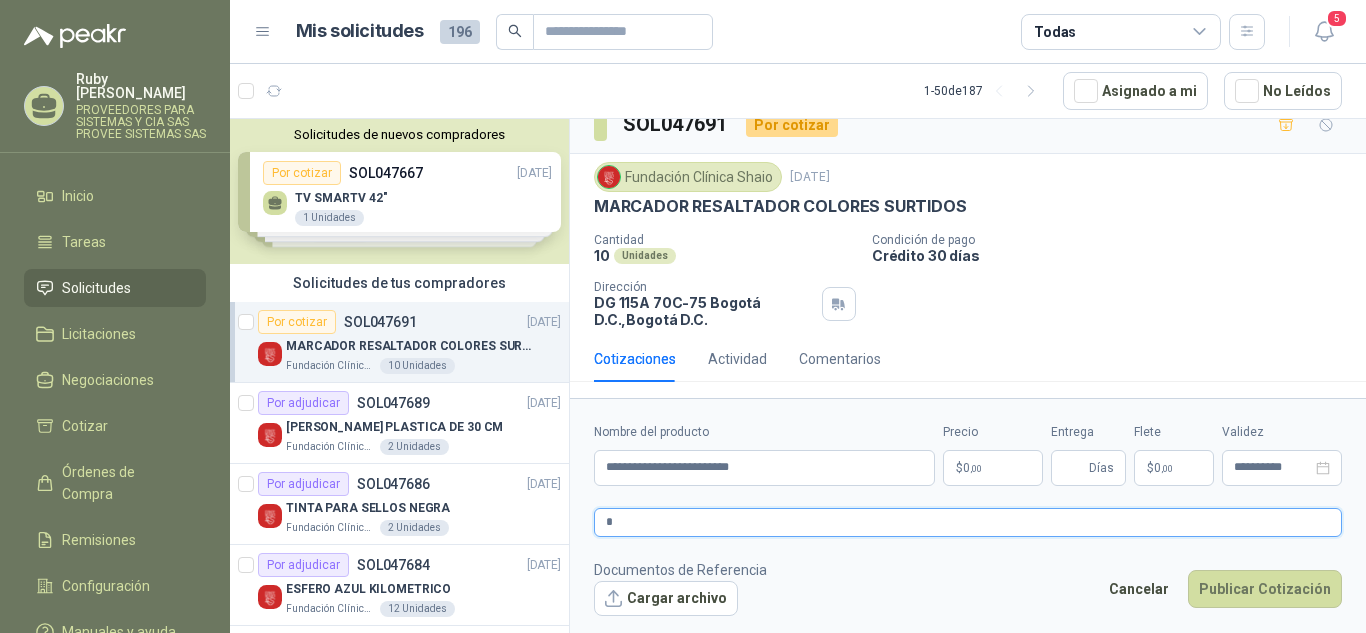 type 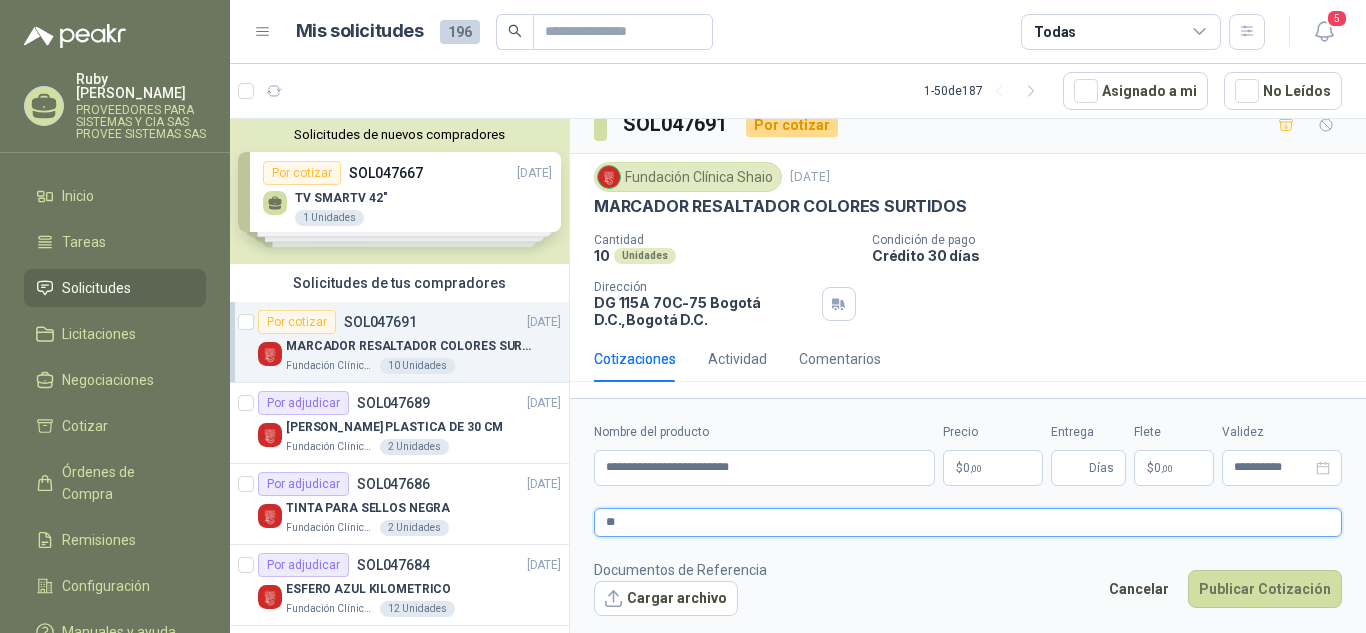type 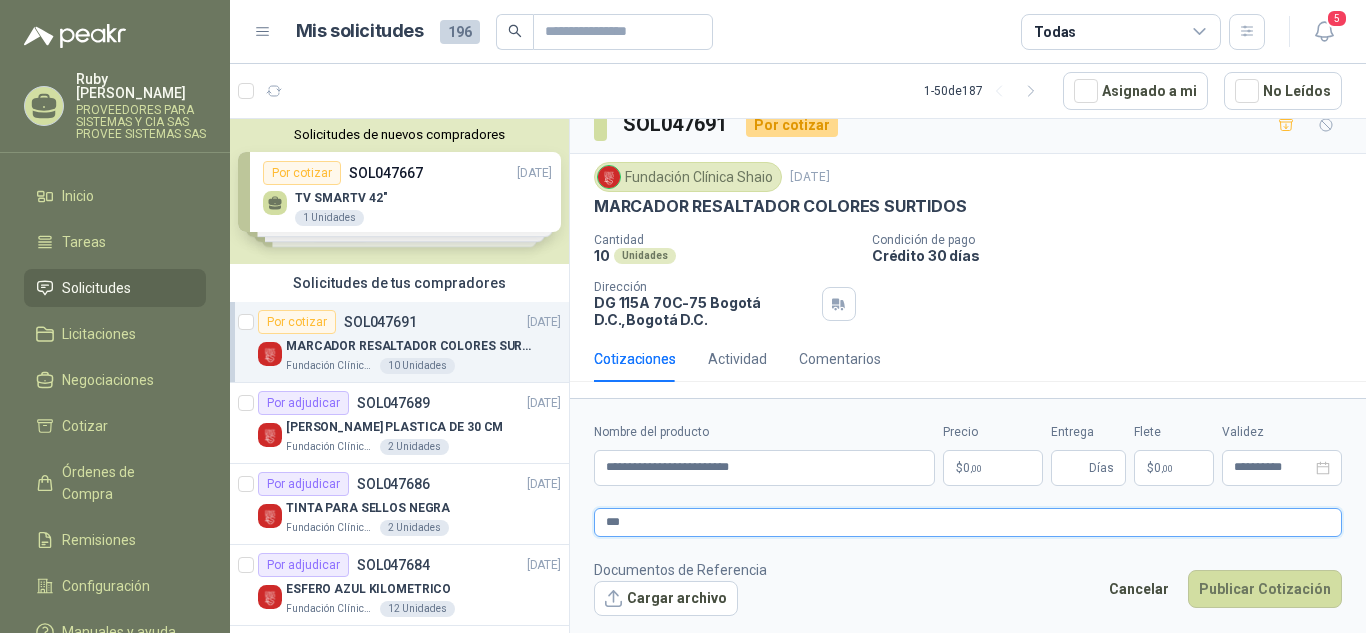 type 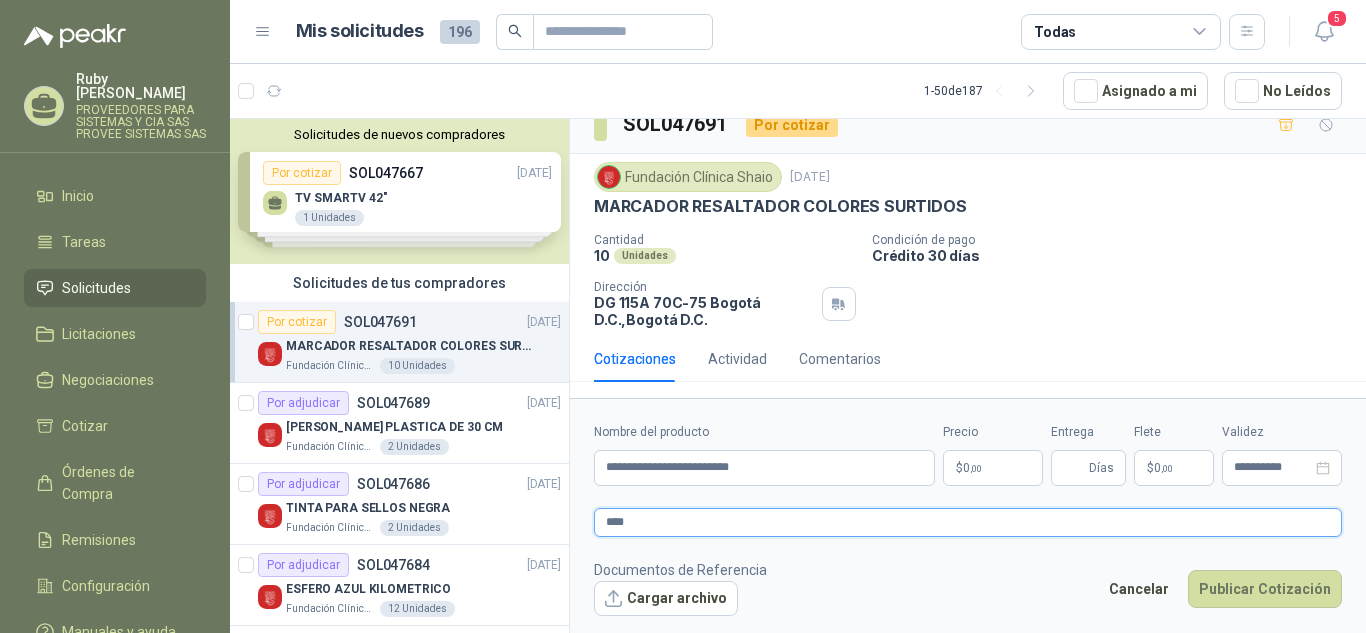 type 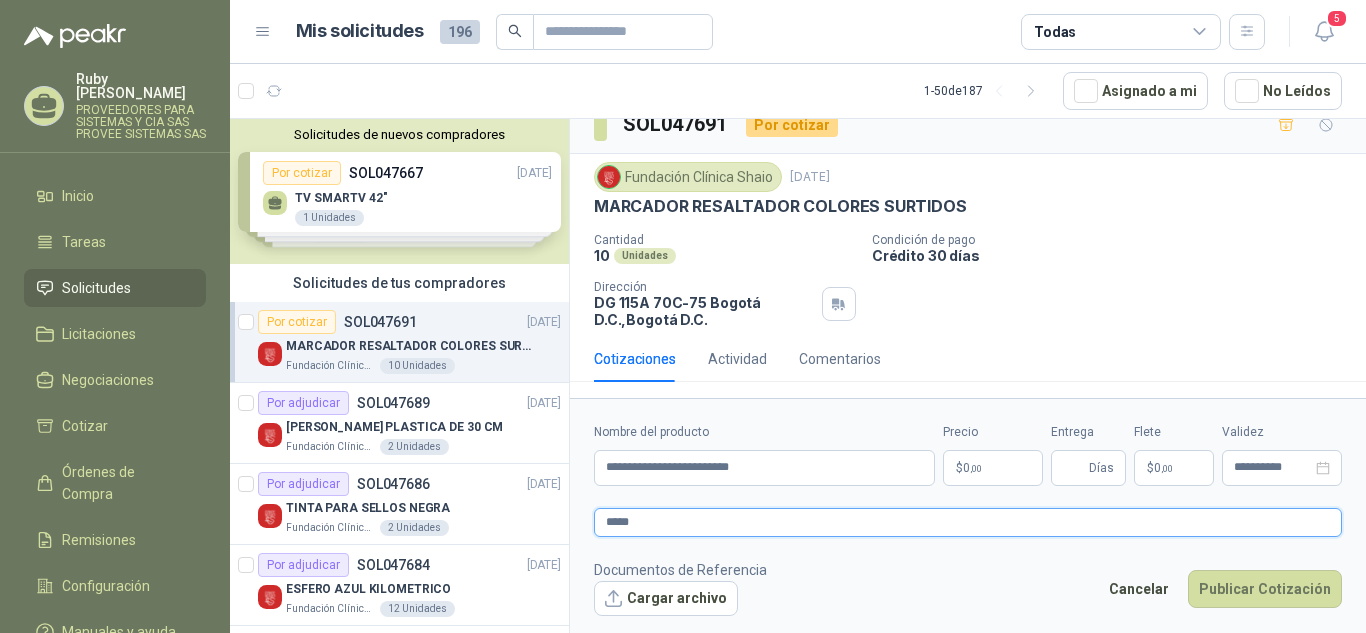 type 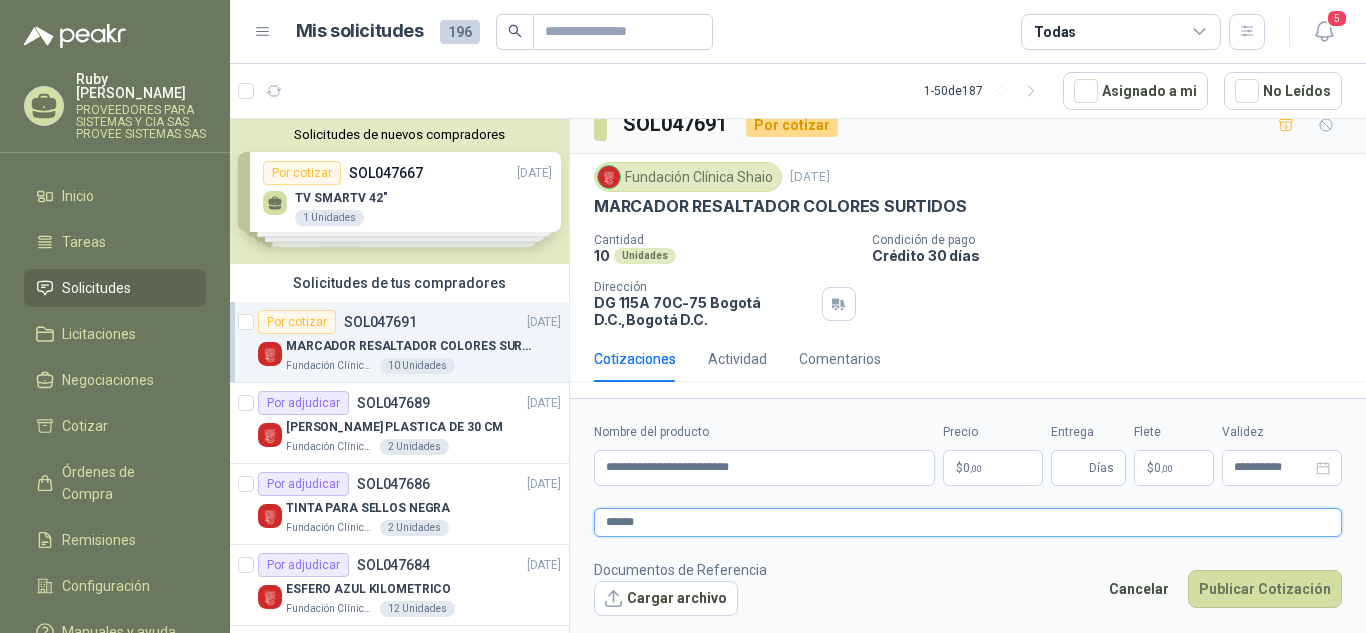 type 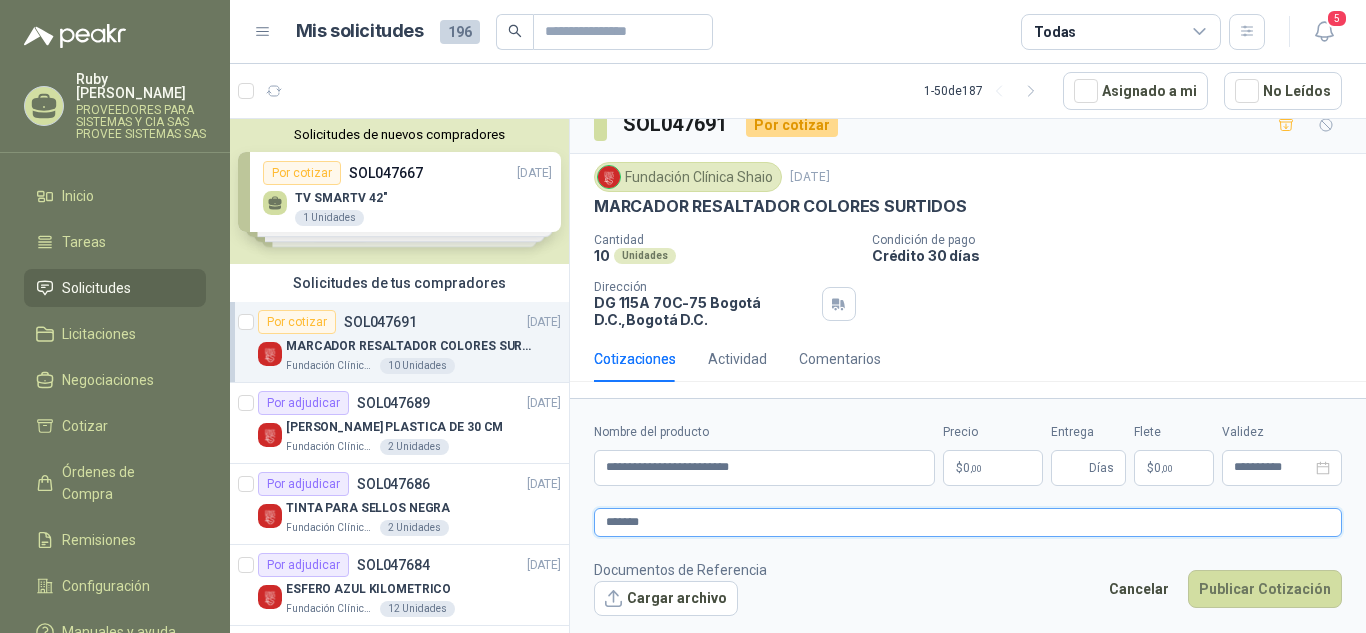 type 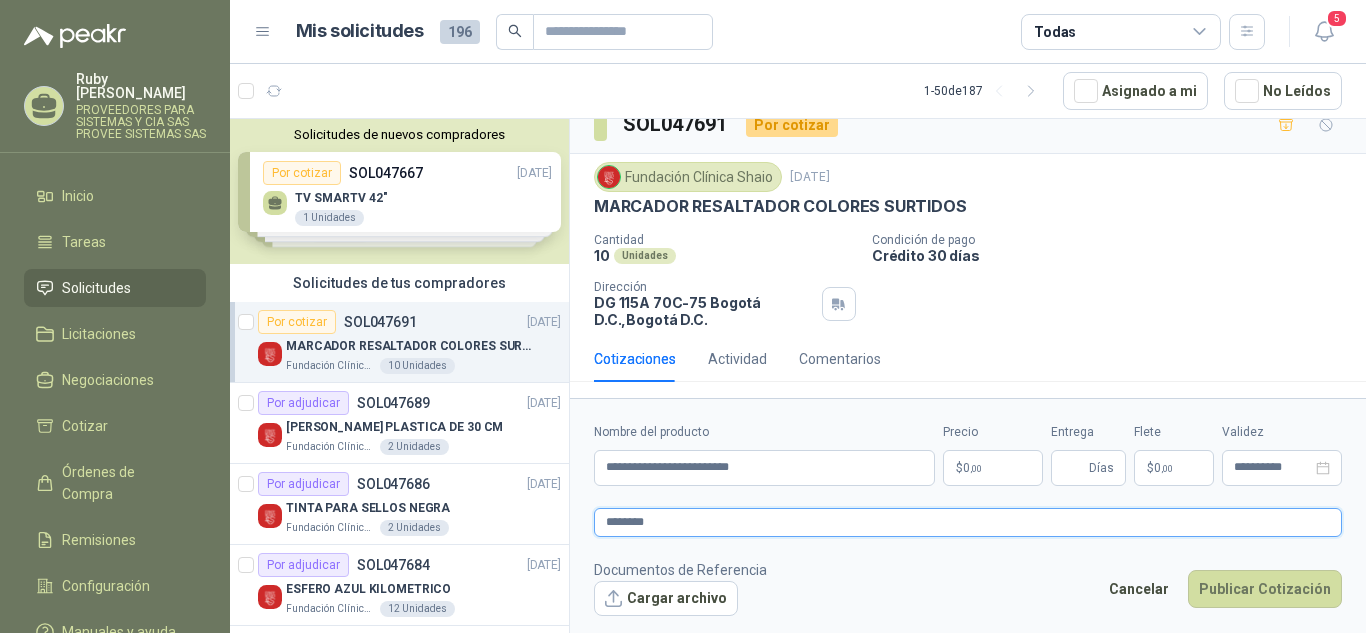 type 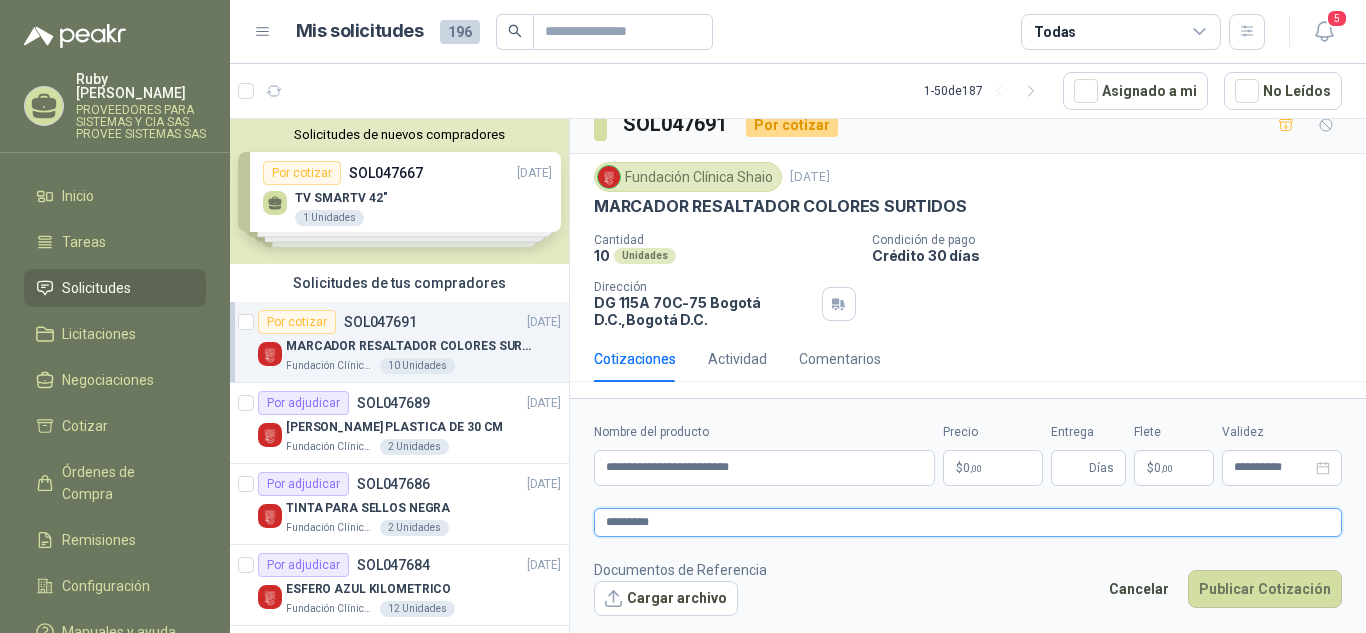 paste on "**********" 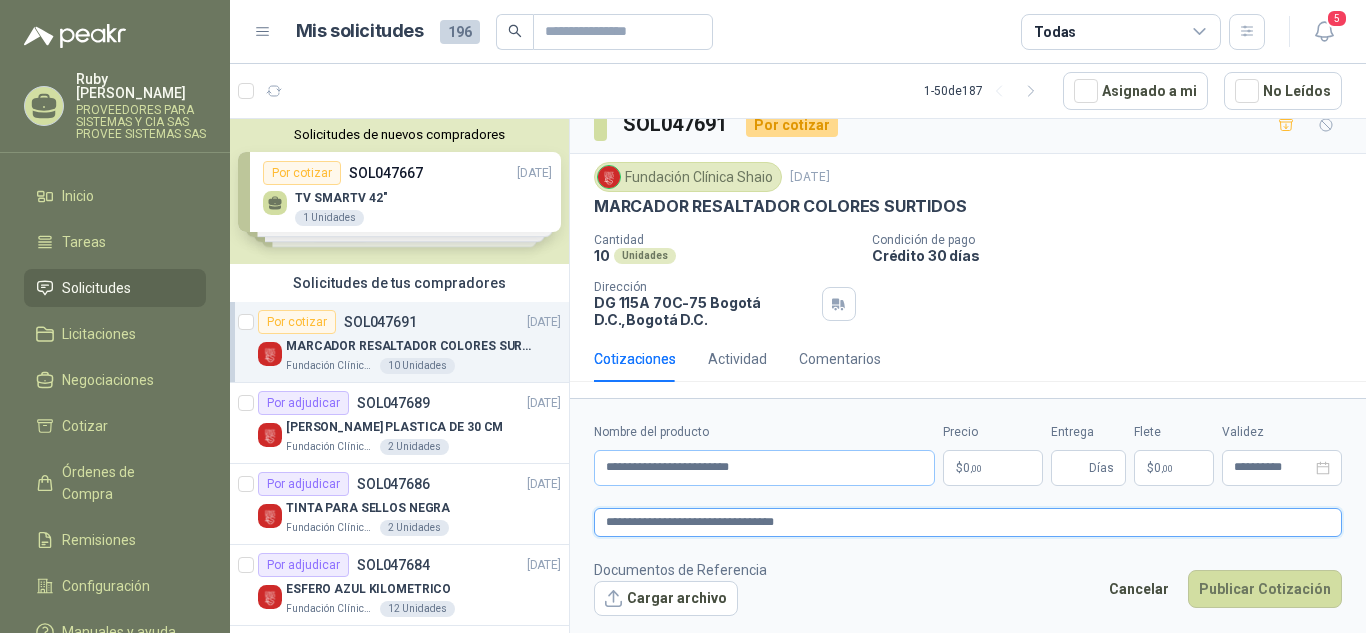 type on "**********" 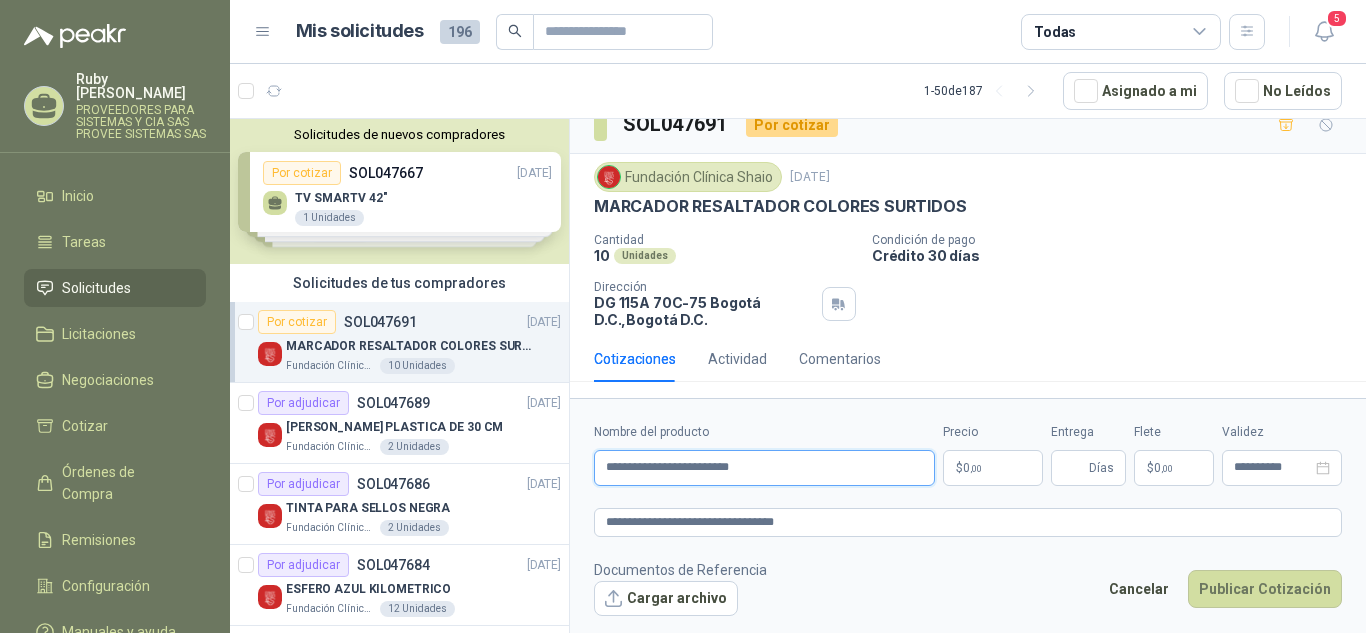 click on "**********" at bounding box center [764, 468] 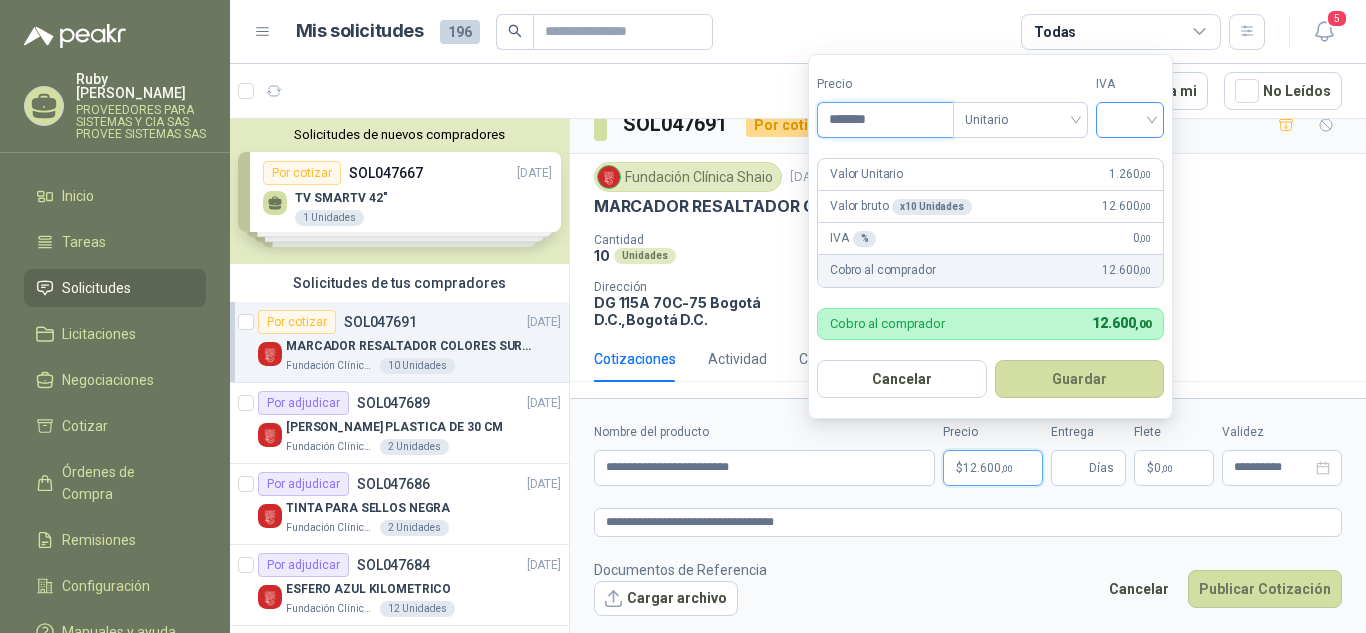 click at bounding box center (1130, 120) 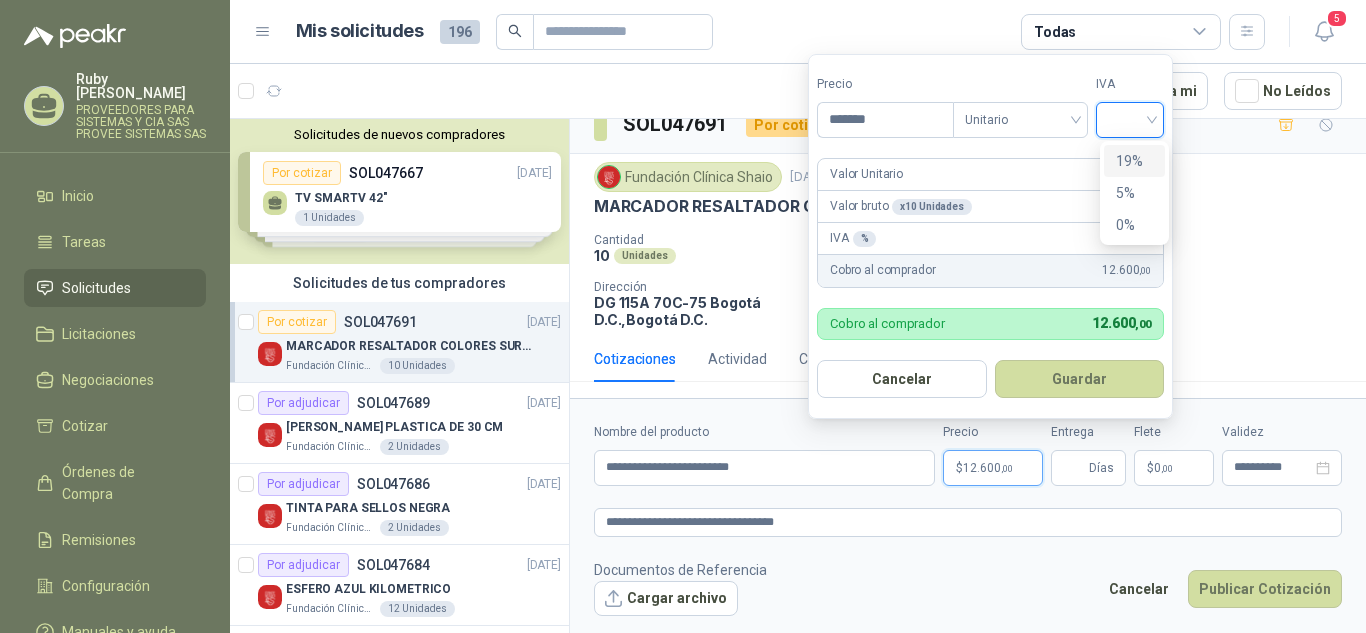 click on "19%" at bounding box center [1134, 161] 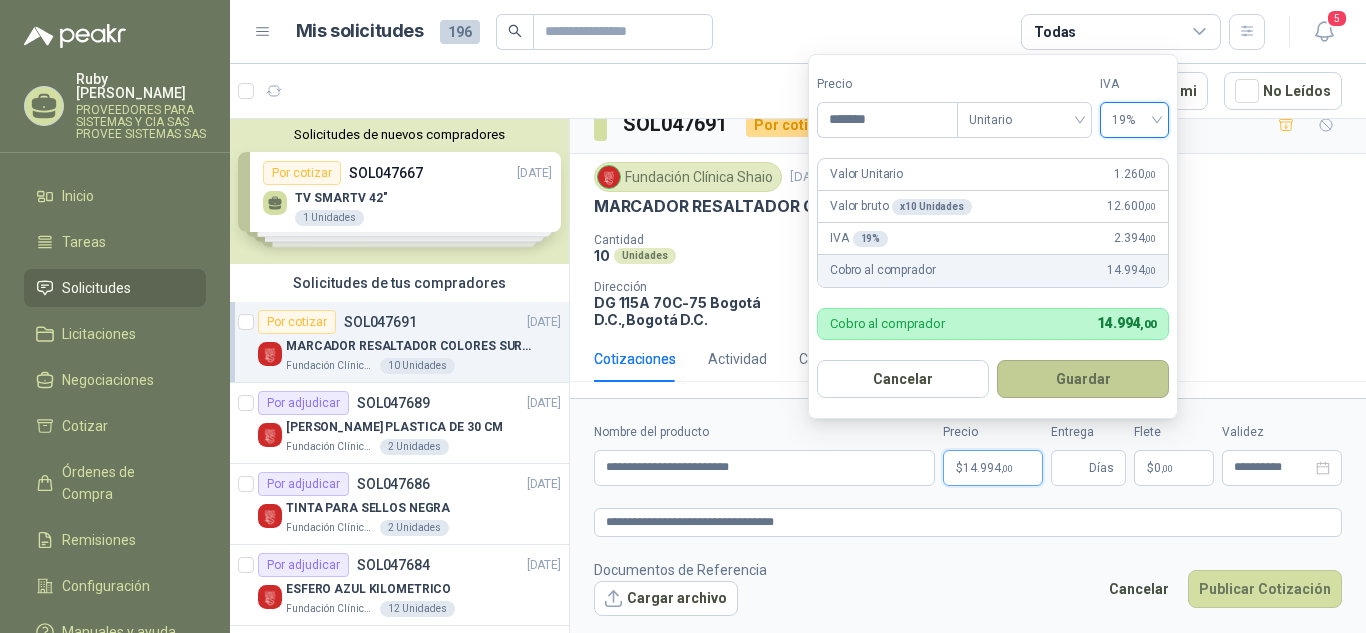 click on "Guardar" at bounding box center (1083, 379) 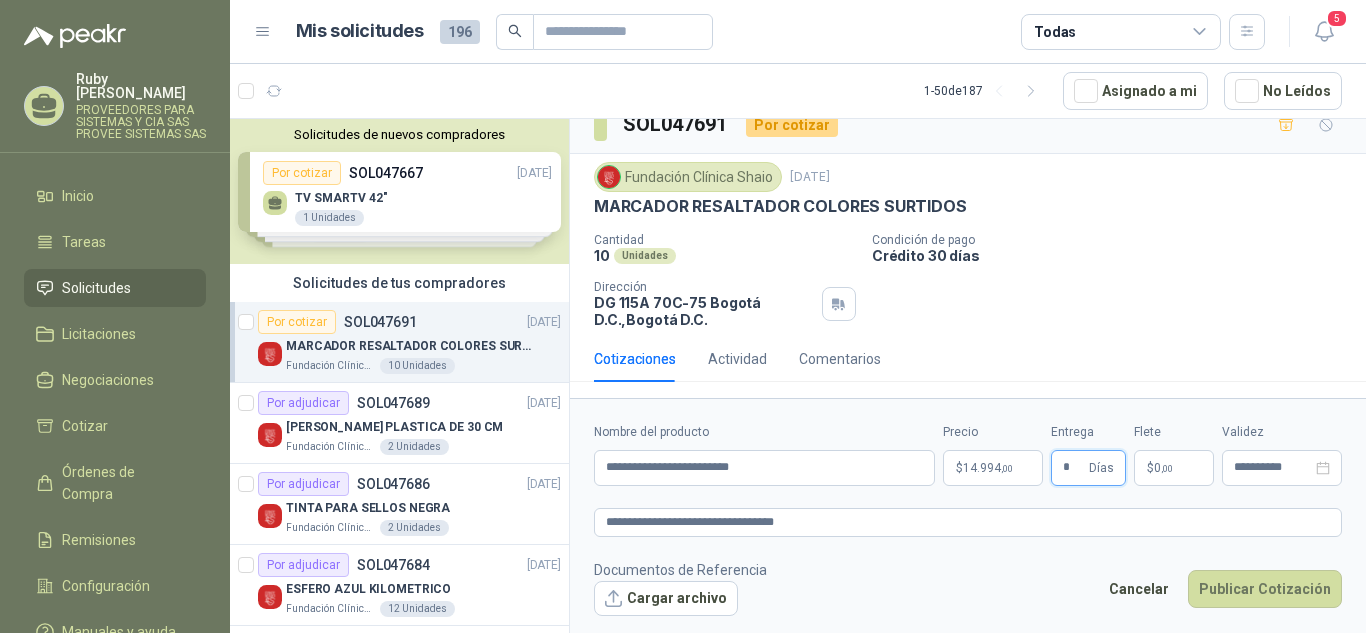 type on "*" 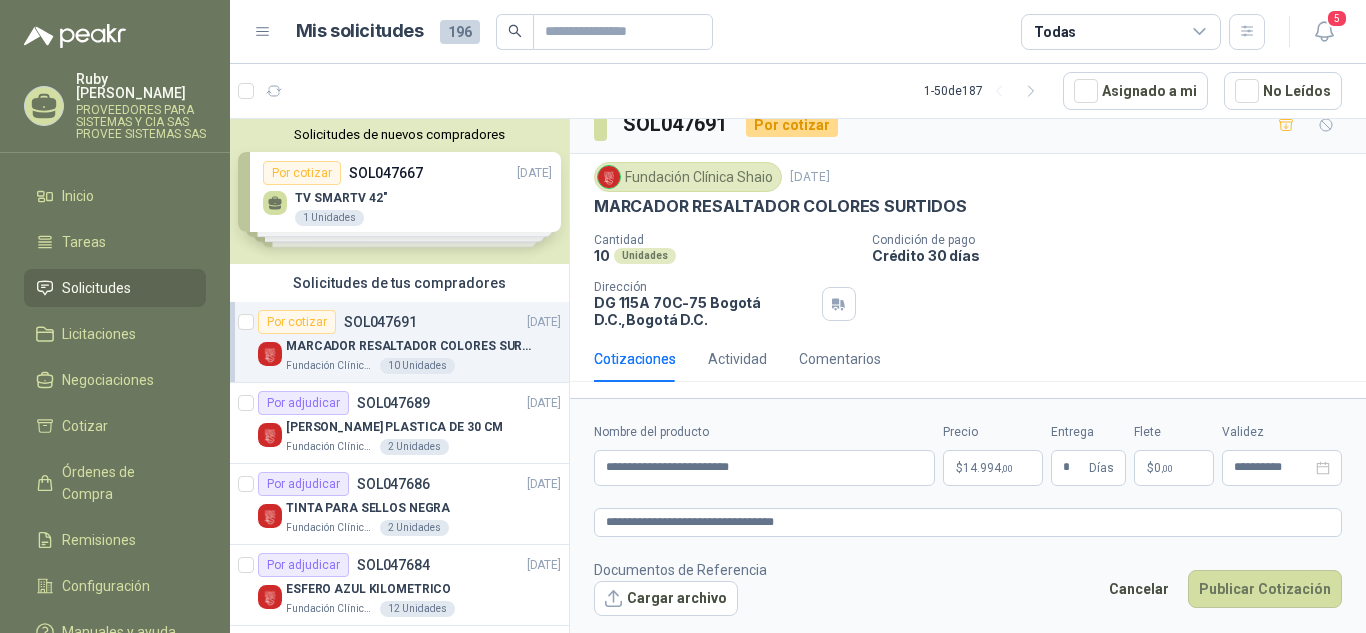 click on "$    0 ,00" at bounding box center (1174, 468) 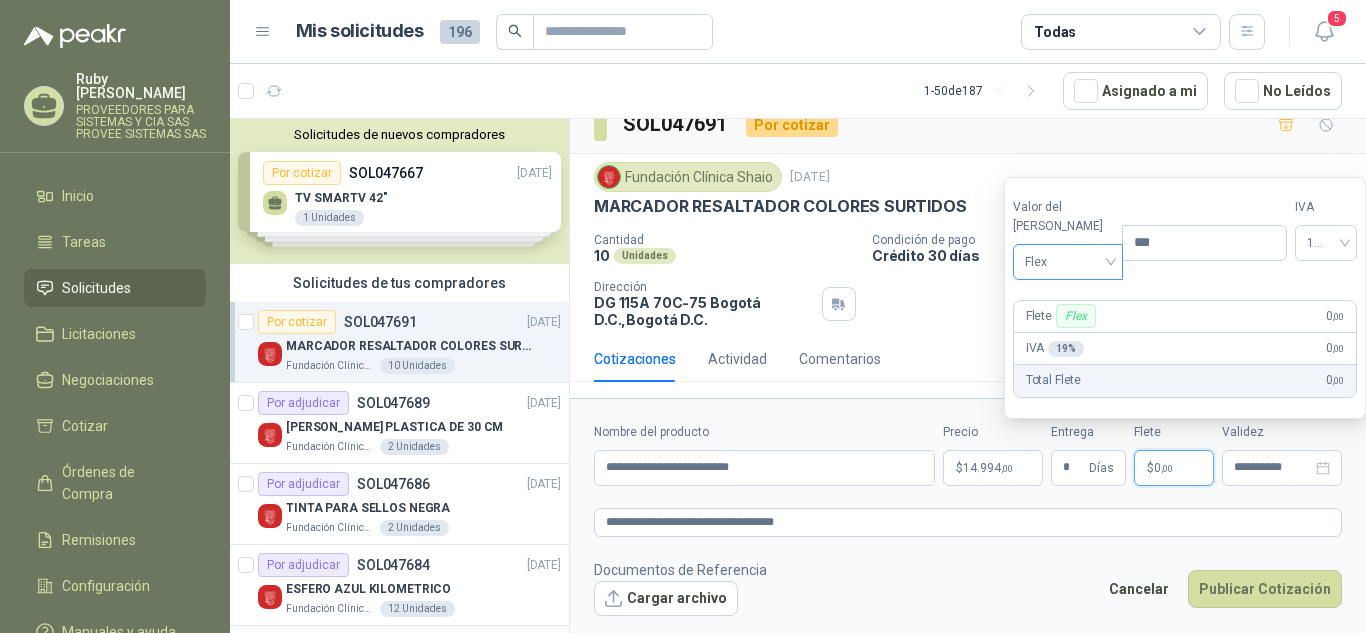 click on "Flex" at bounding box center (1068, 262) 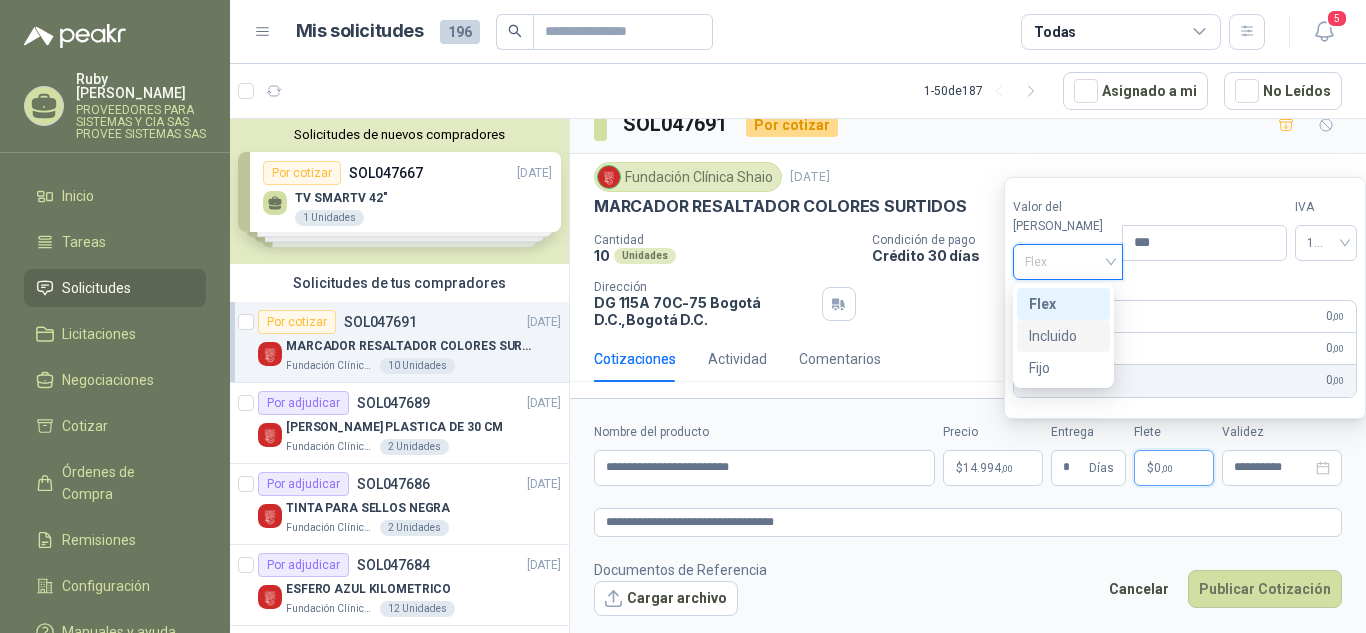 click on "Incluido" at bounding box center [1063, 336] 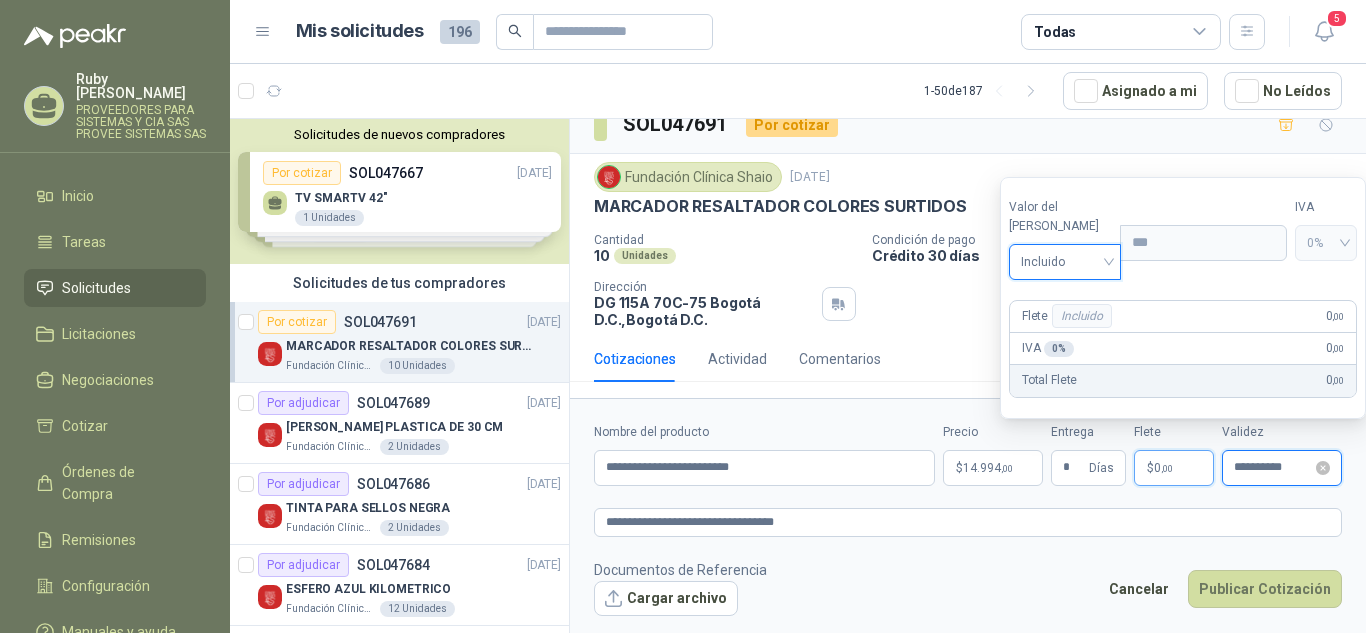 click on "**********" at bounding box center (1273, 467) 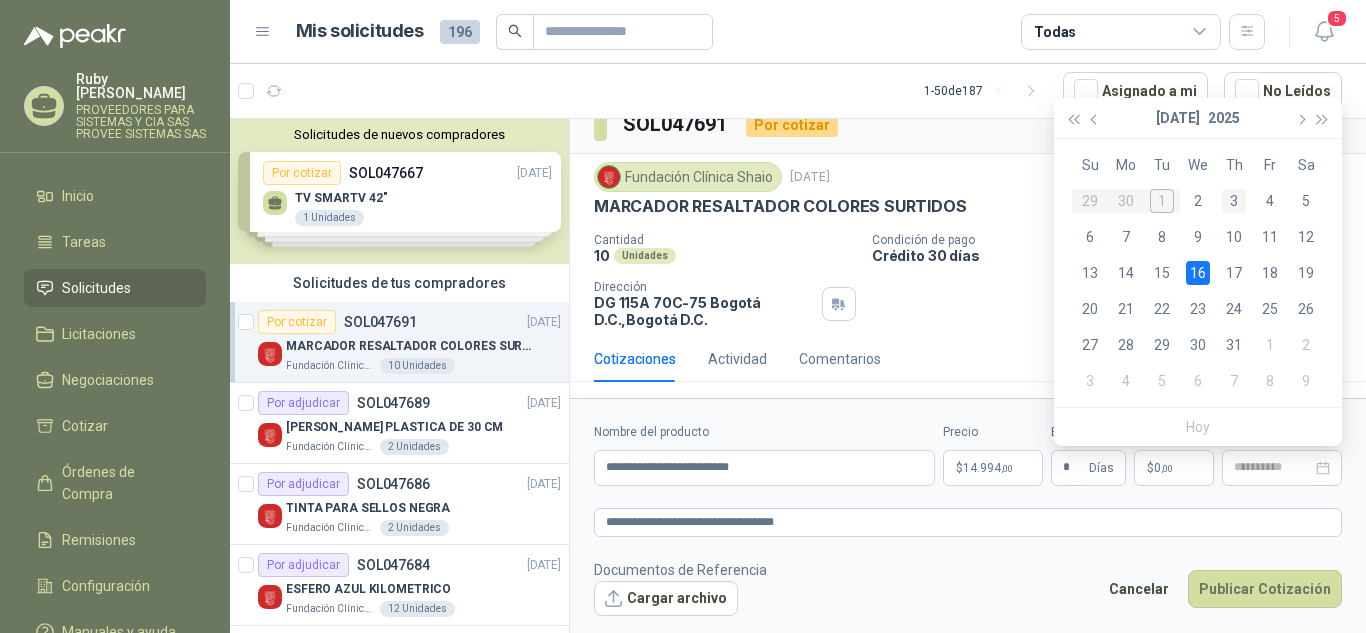 click on "3" at bounding box center [1234, 201] 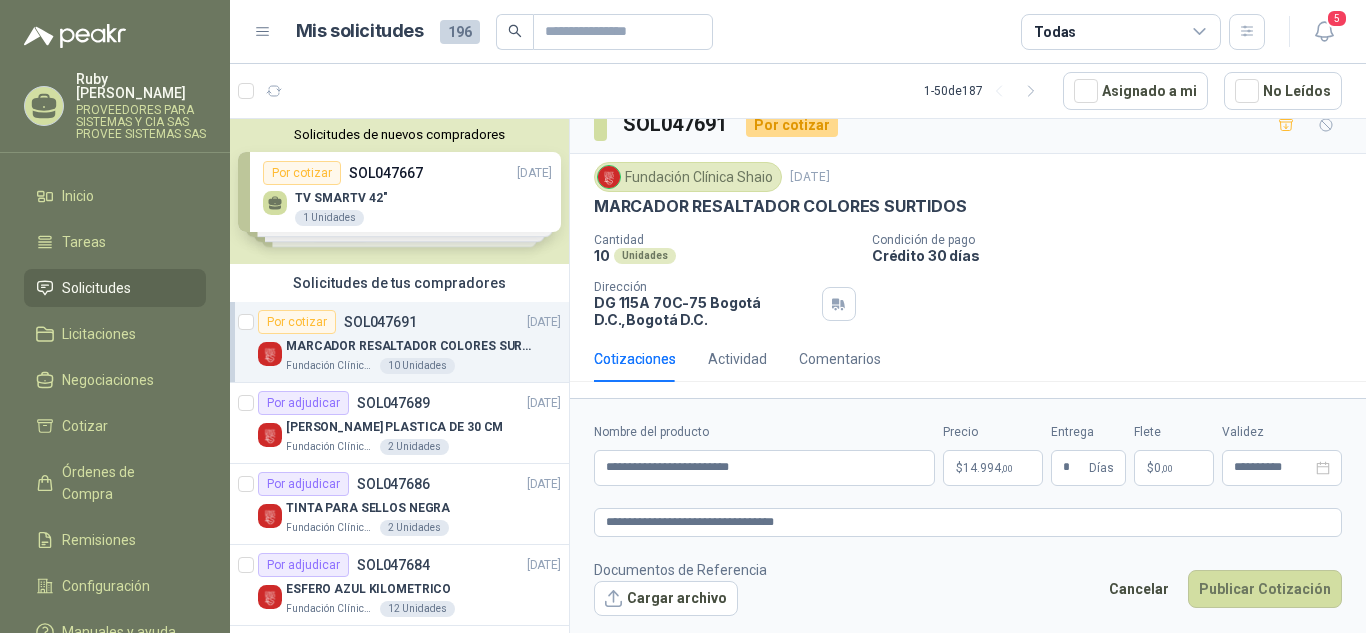 type on "**********" 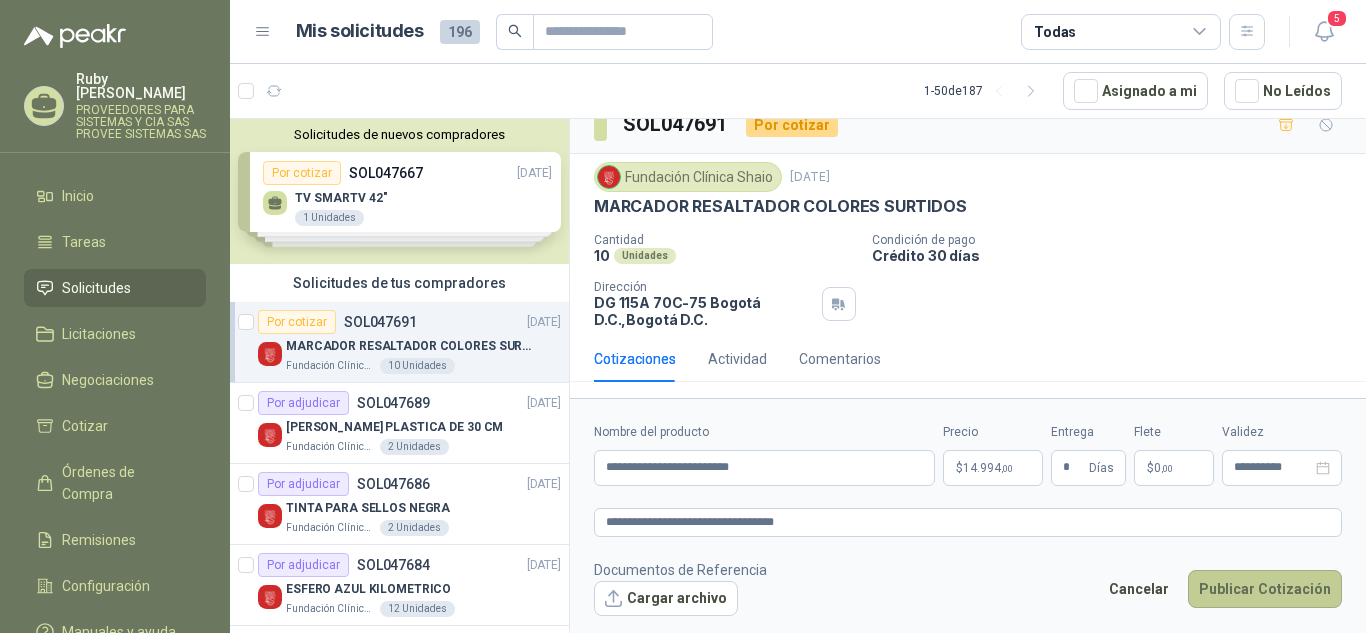click on "Publicar Cotización" at bounding box center [1265, 589] 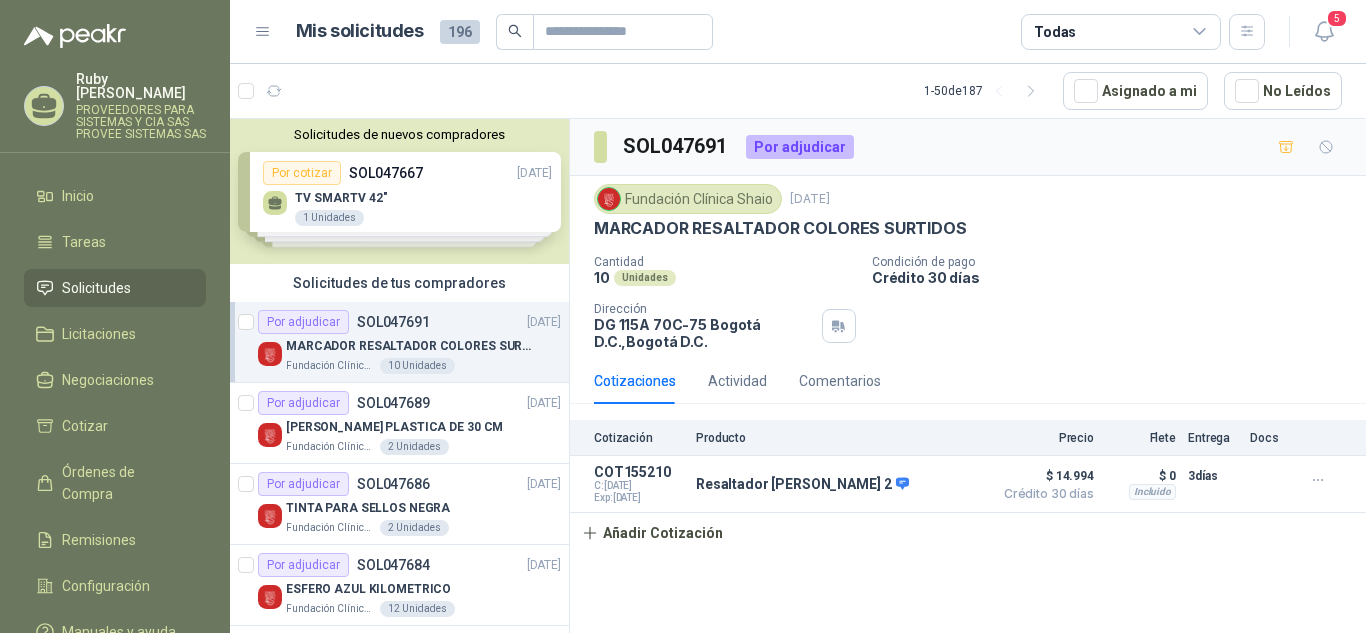 scroll, scrollTop: 0, scrollLeft: 0, axis: both 